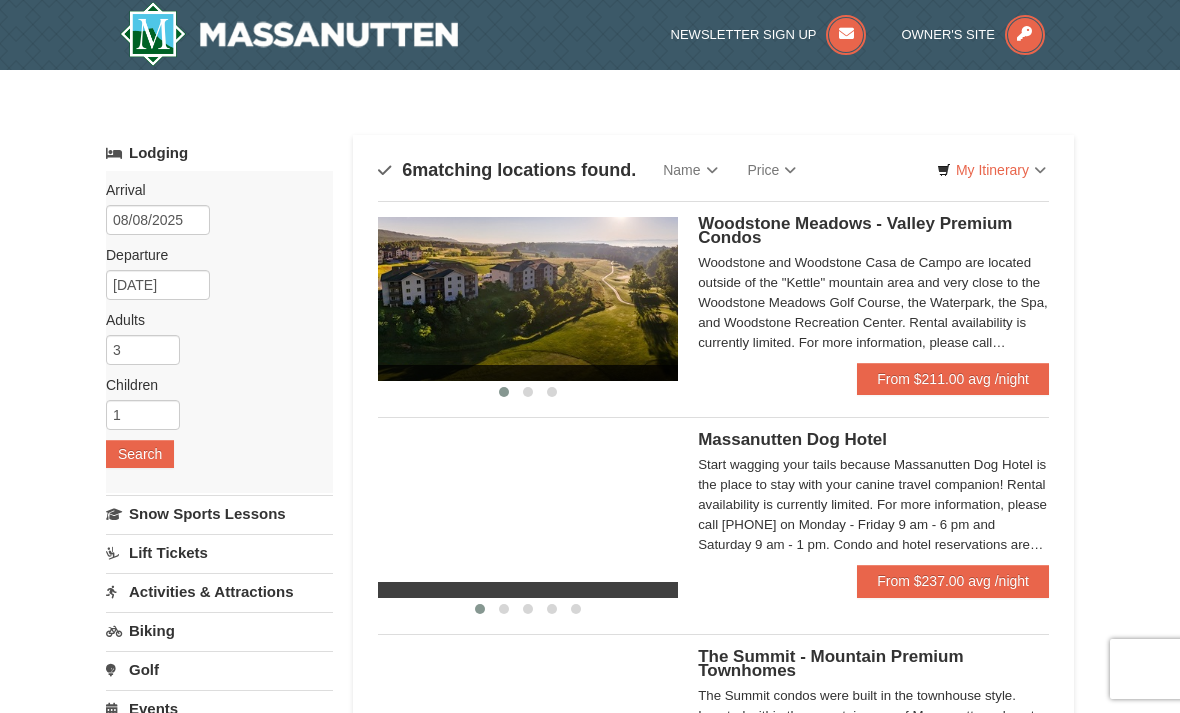 scroll, scrollTop: 0, scrollLeft: 0, axis: both 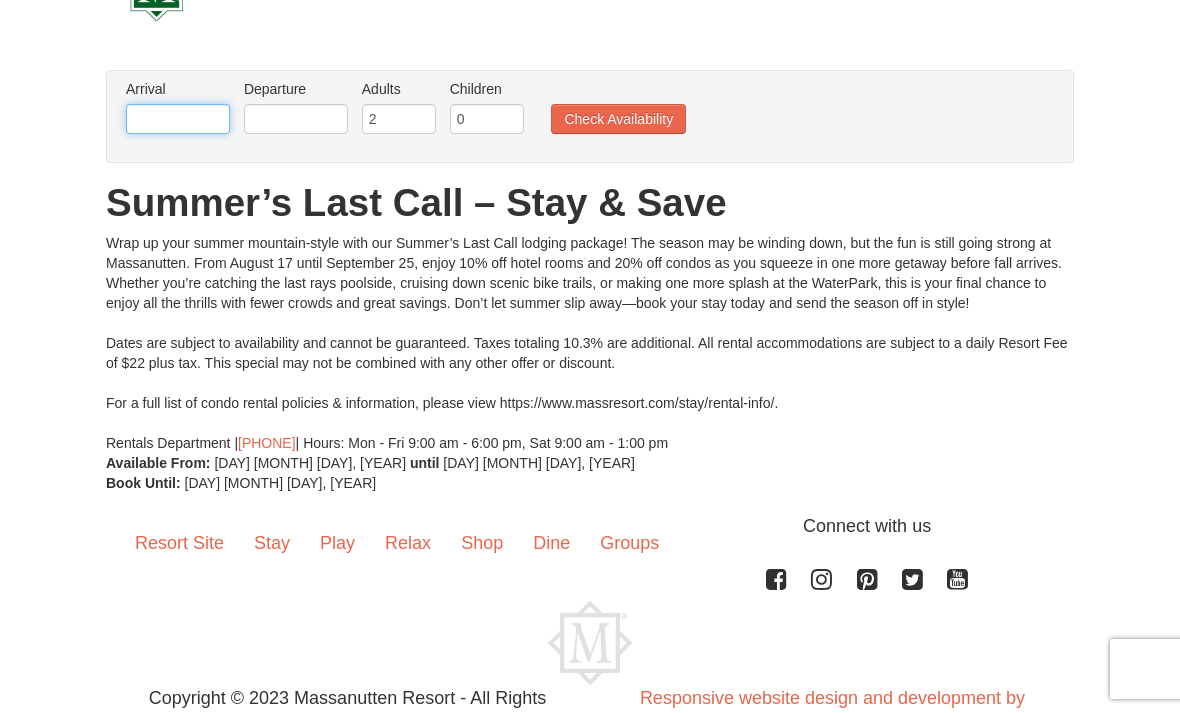click at bounding box center [178, 119] 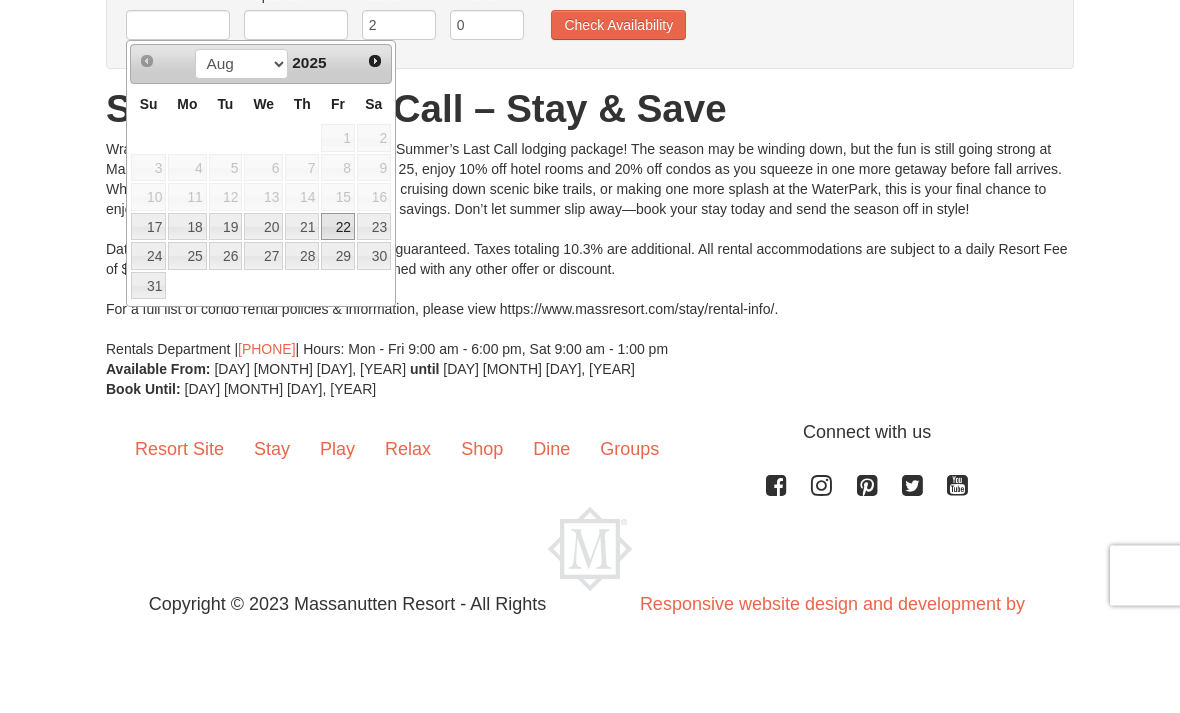 click on "22" at bounding box center [338, 321] 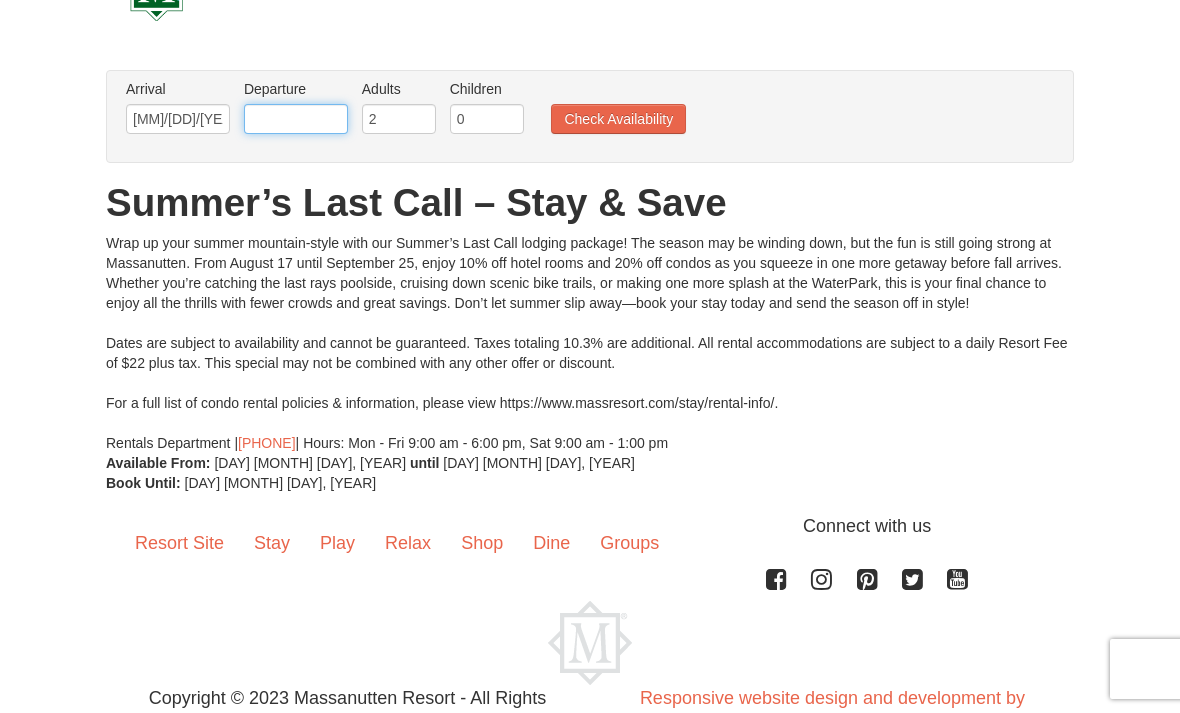 click at bounding box center (296, 119) 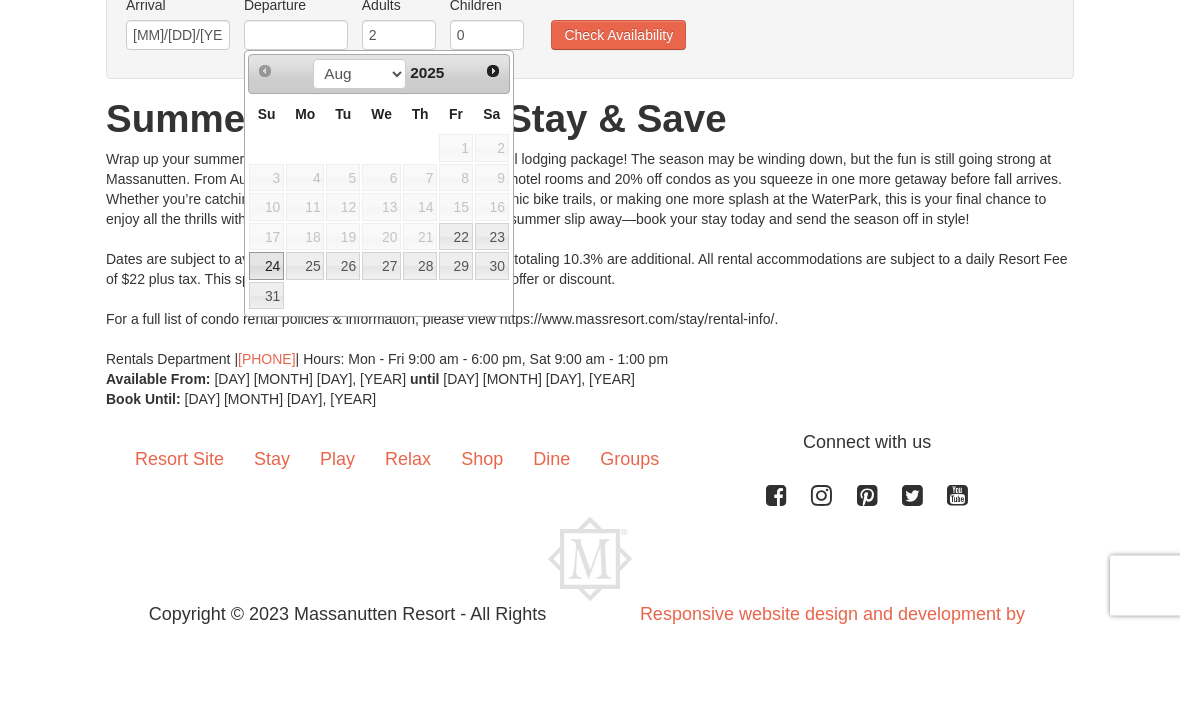 click on "24" at bounding box center (266, 350) 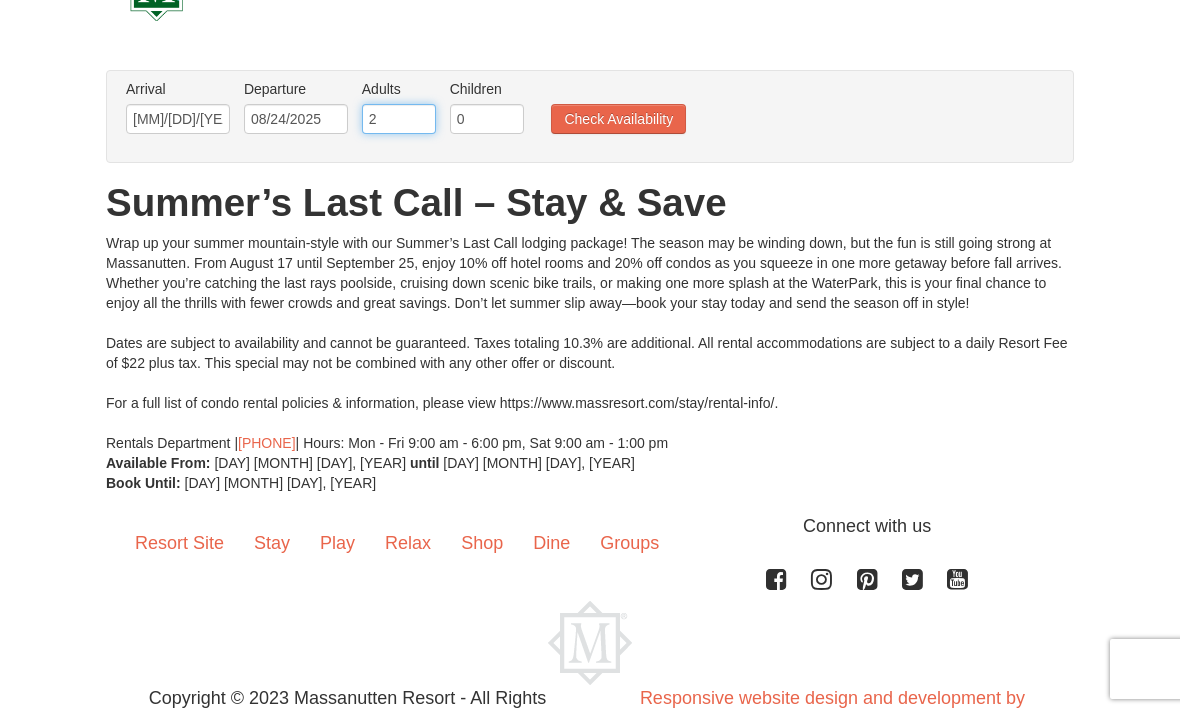 click on "2" at bounding box center [399, 119] 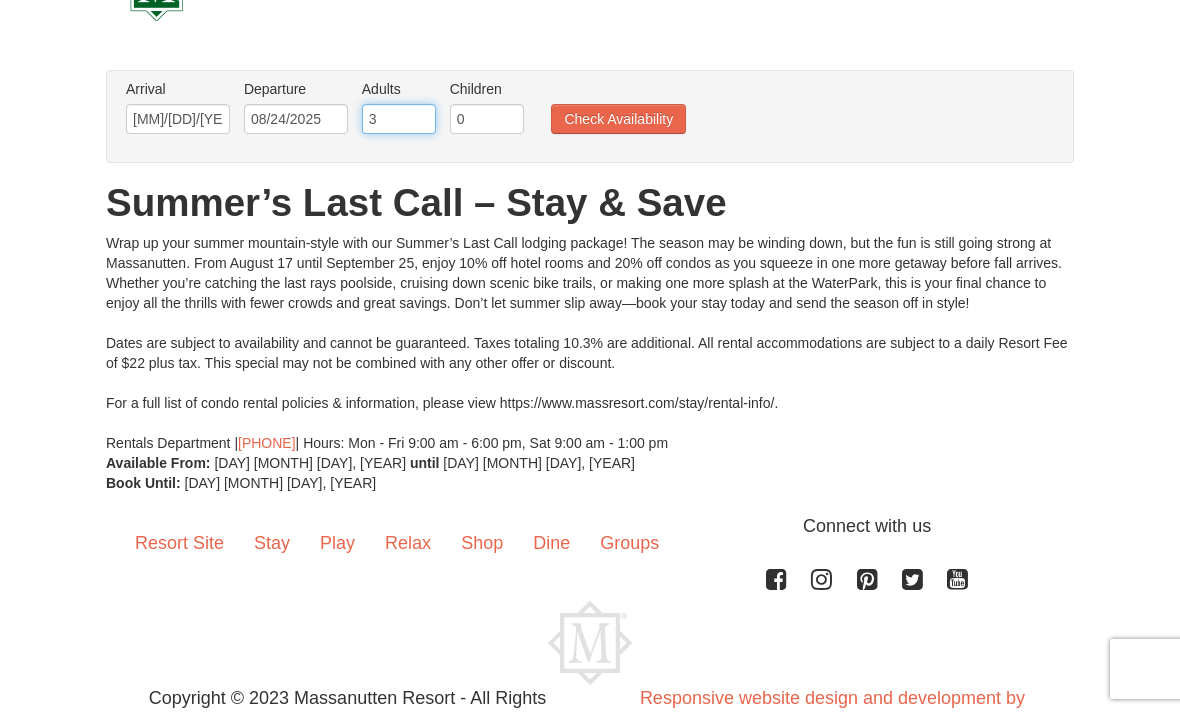 type on "3" 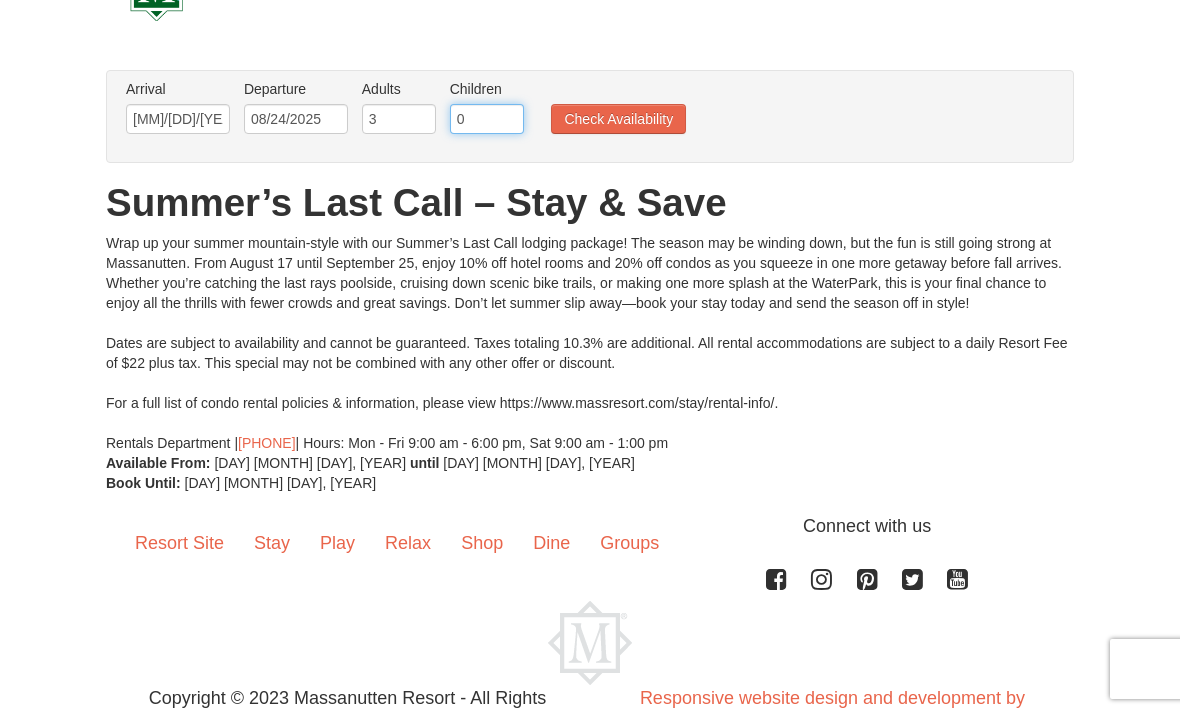 click on "0" at bounding box center [487, 119] 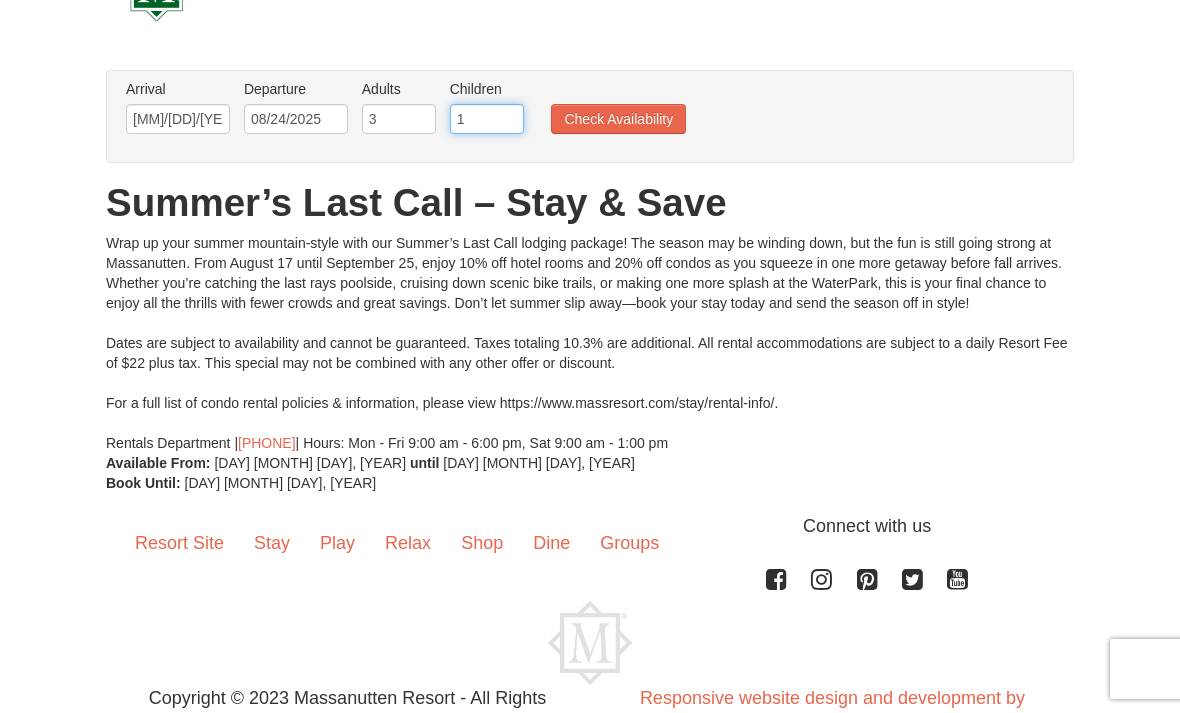 type on "1" 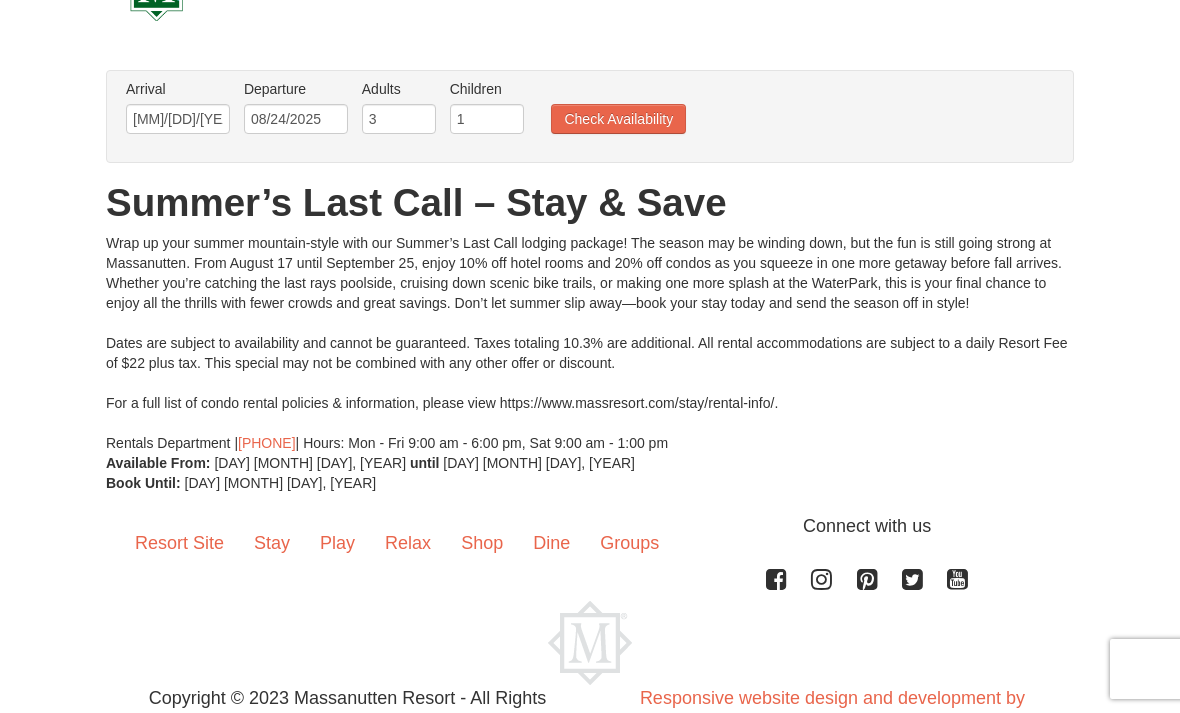 click on "Check Availability" at bounding box center (618, 119) 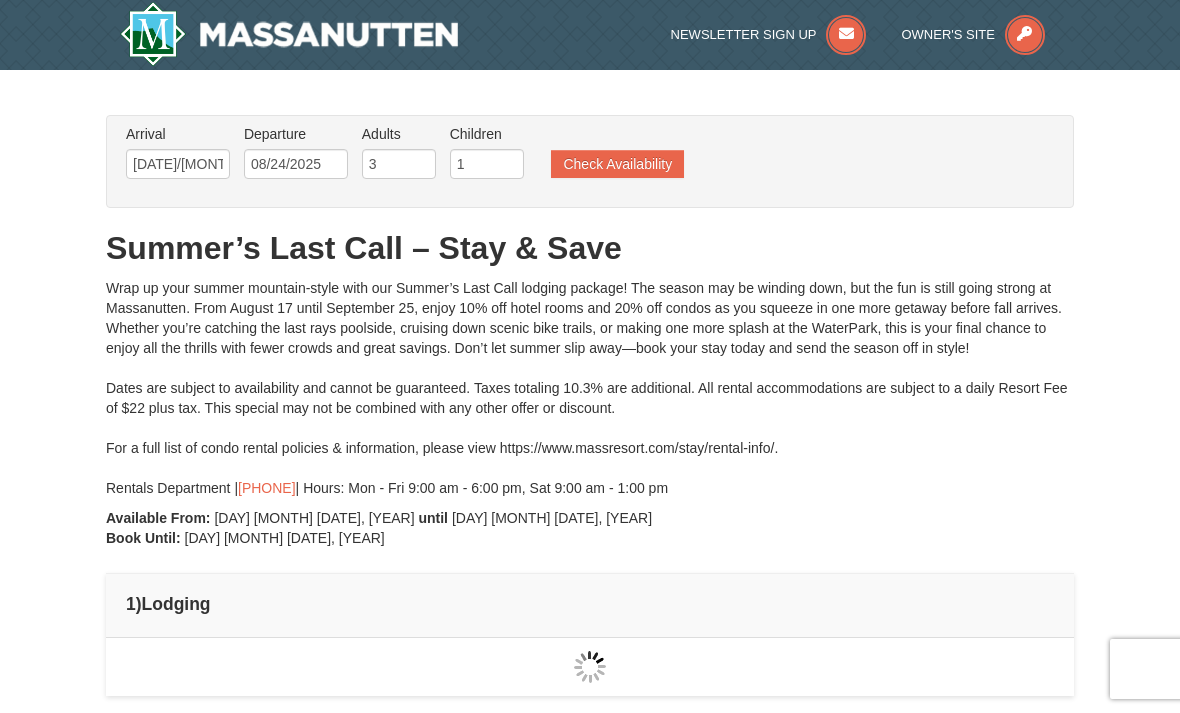 scroll, scrollTop: 0, scrollLeft: 0, axis: both 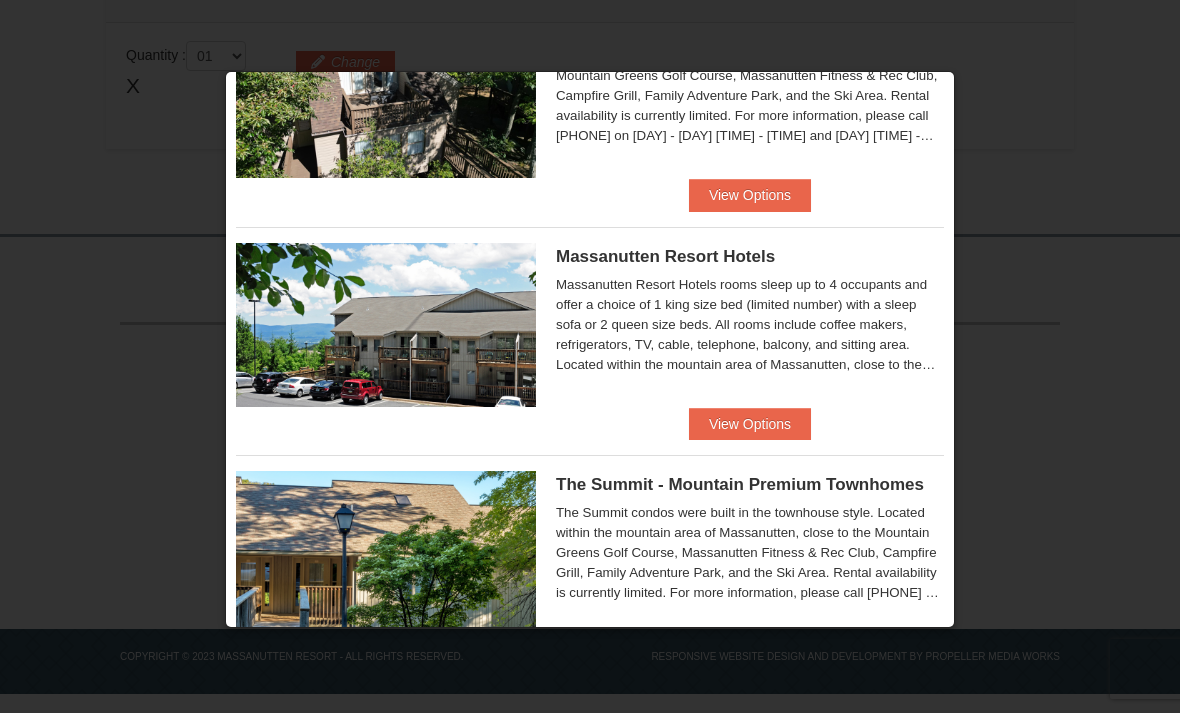 click on "View Options" at bounding box center [750, 424] 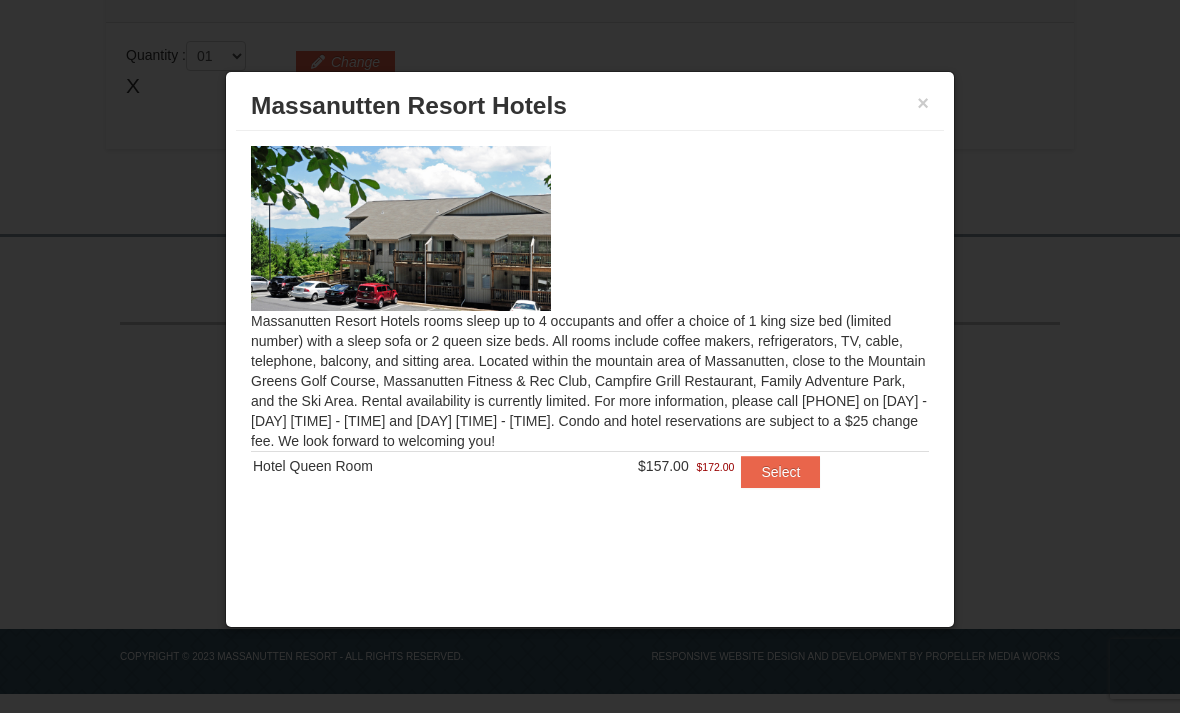 click on "×" at bounding box center [923, 103] 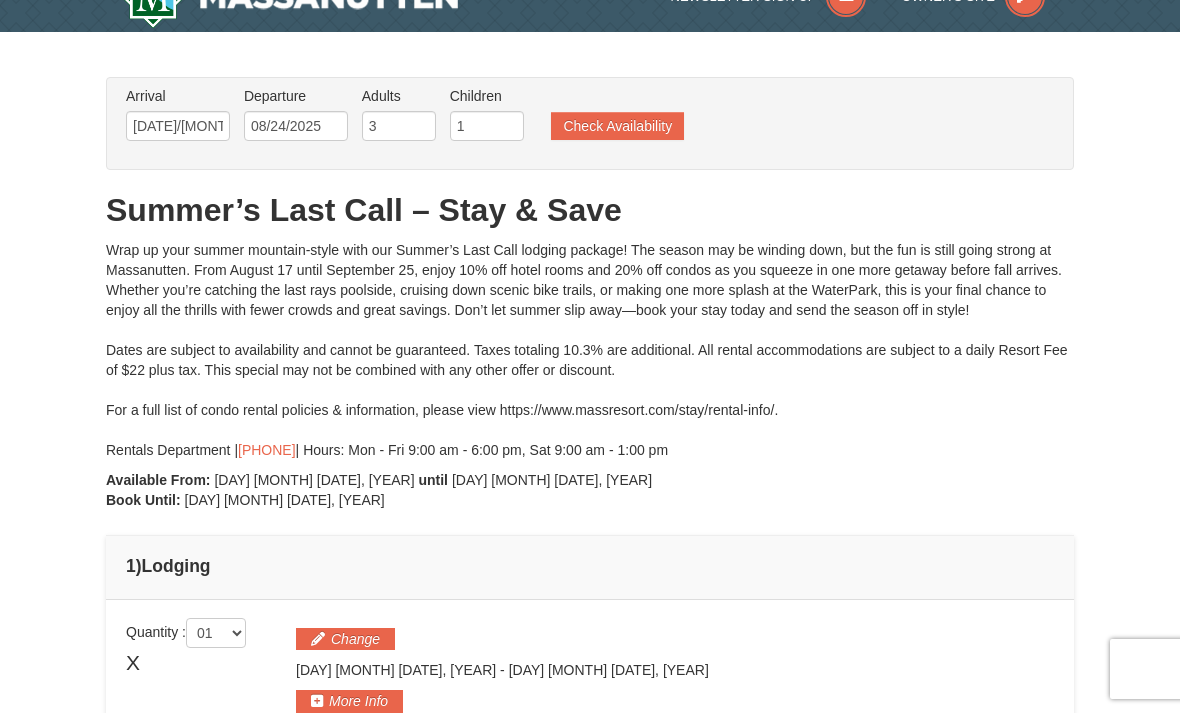 scroll, scrollTop: 54, scrollLeft: 0, axis: vertical 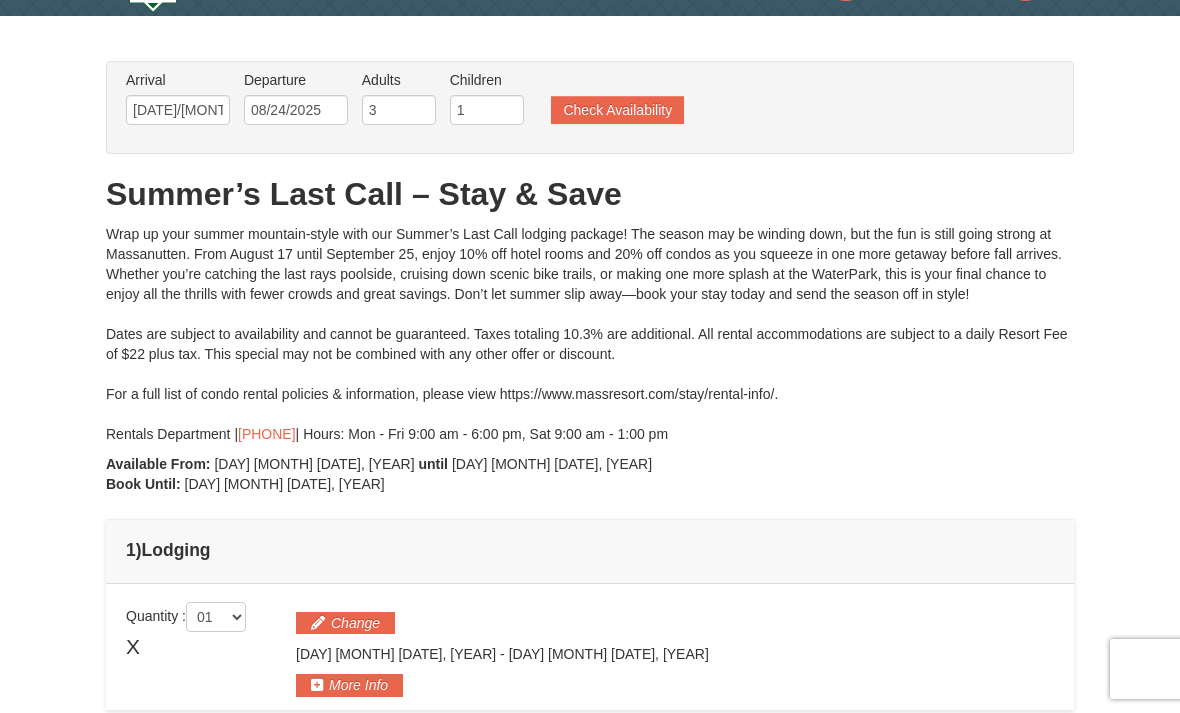 click on "Check Availability" at bounding box center [617, 110] 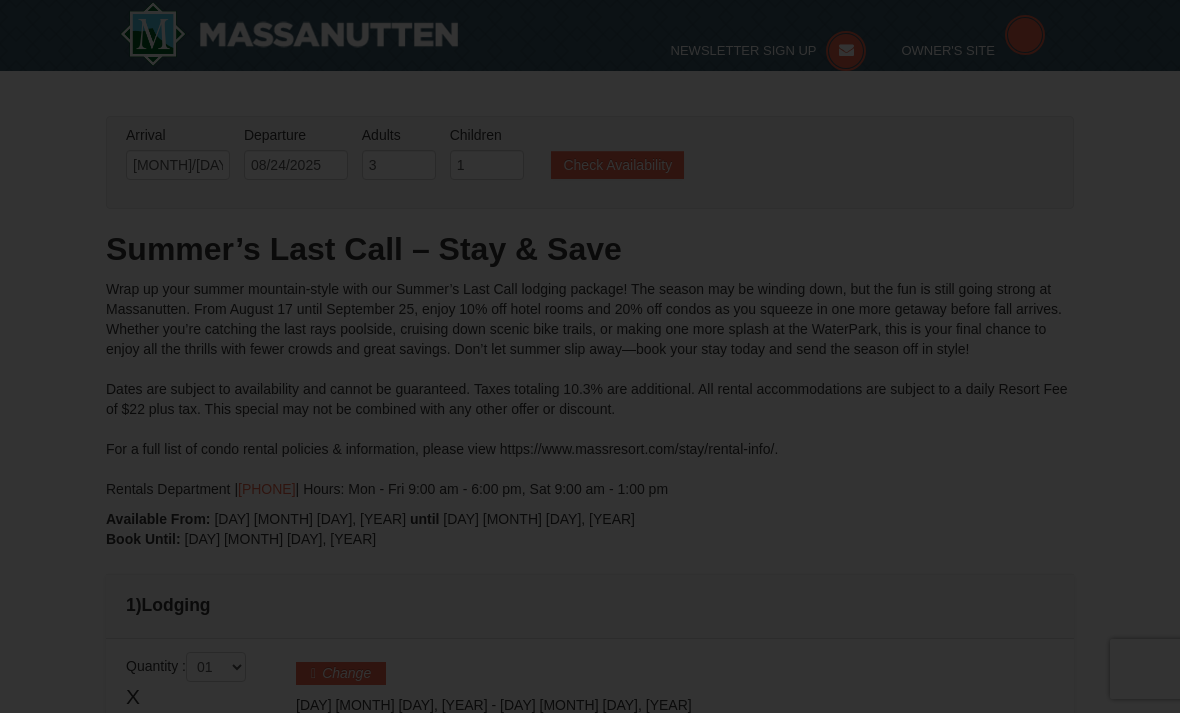 scroll, scrollTop: 87, scrollLeft: 0, axis: vertical 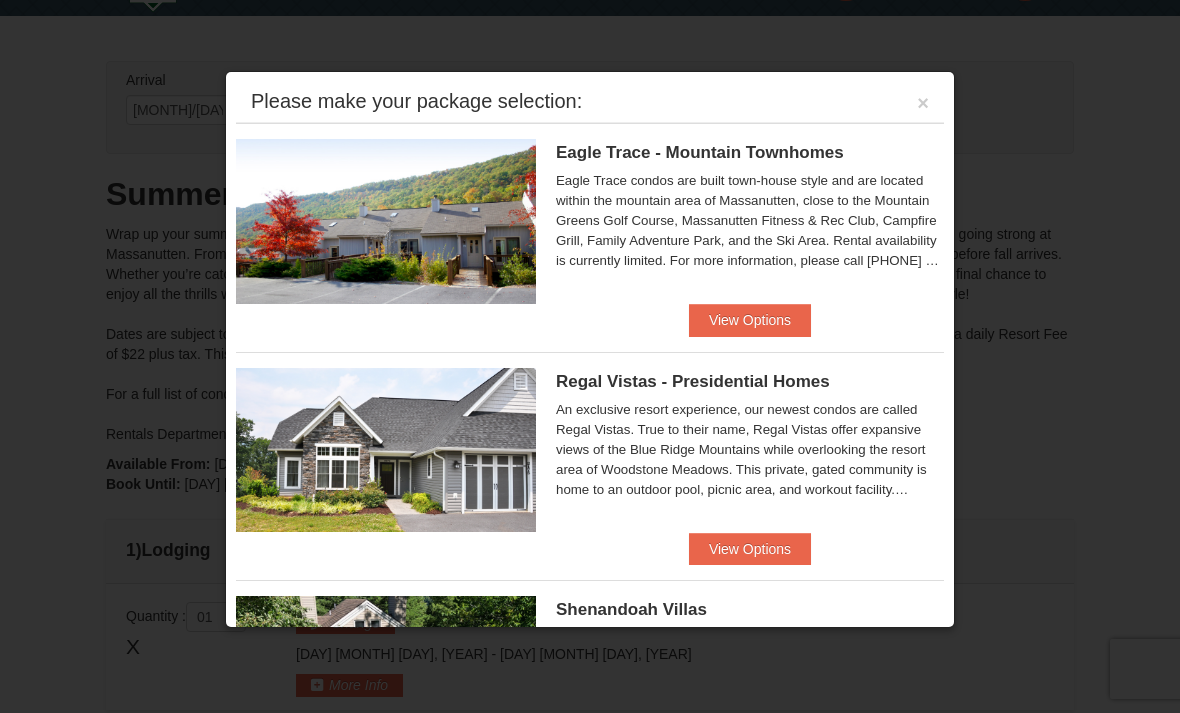 click on "View Options" at bounding box center (750, 320) 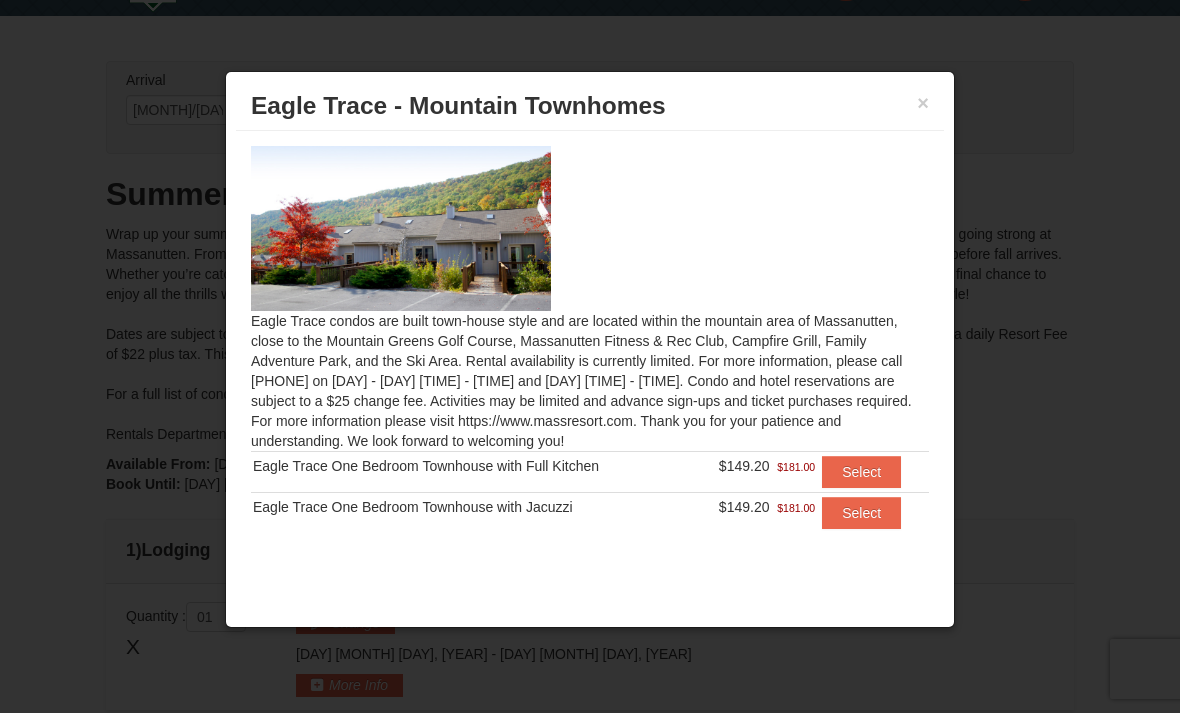 click on "×" at bounding box center (923, 103) 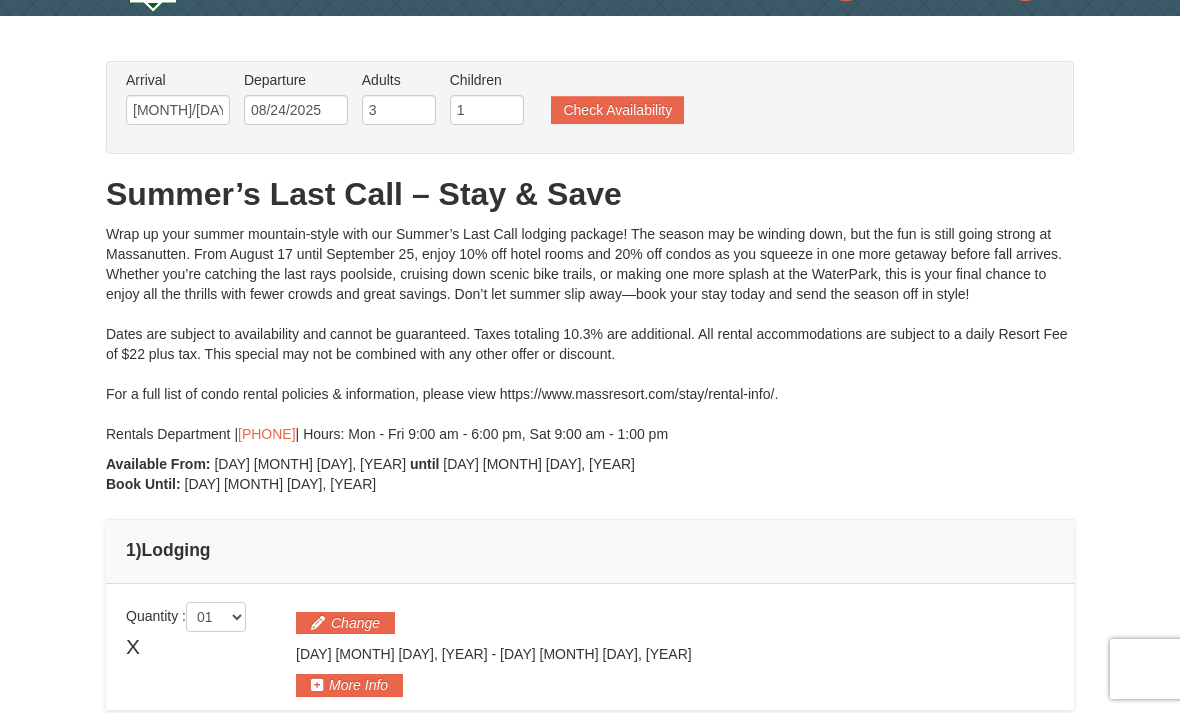 click on "Check Availability" at bounding box center (617, 110) 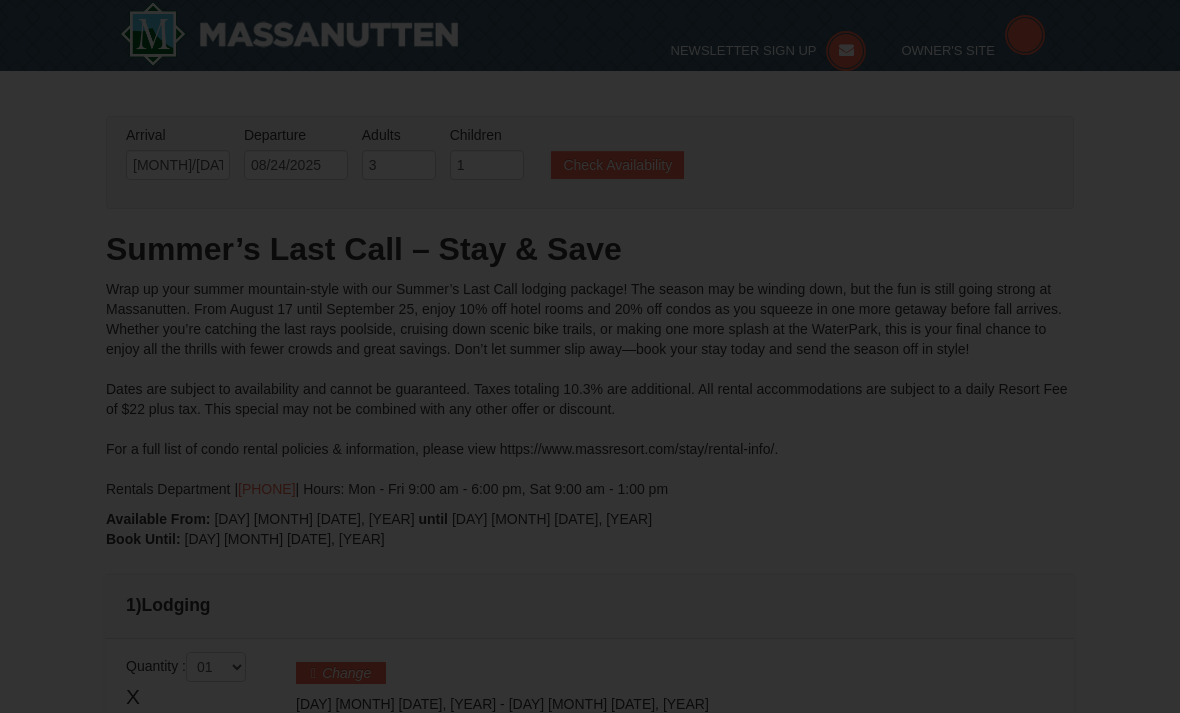 scroll, scrollTop: 44, scrollLeft: 0, axis: vertical 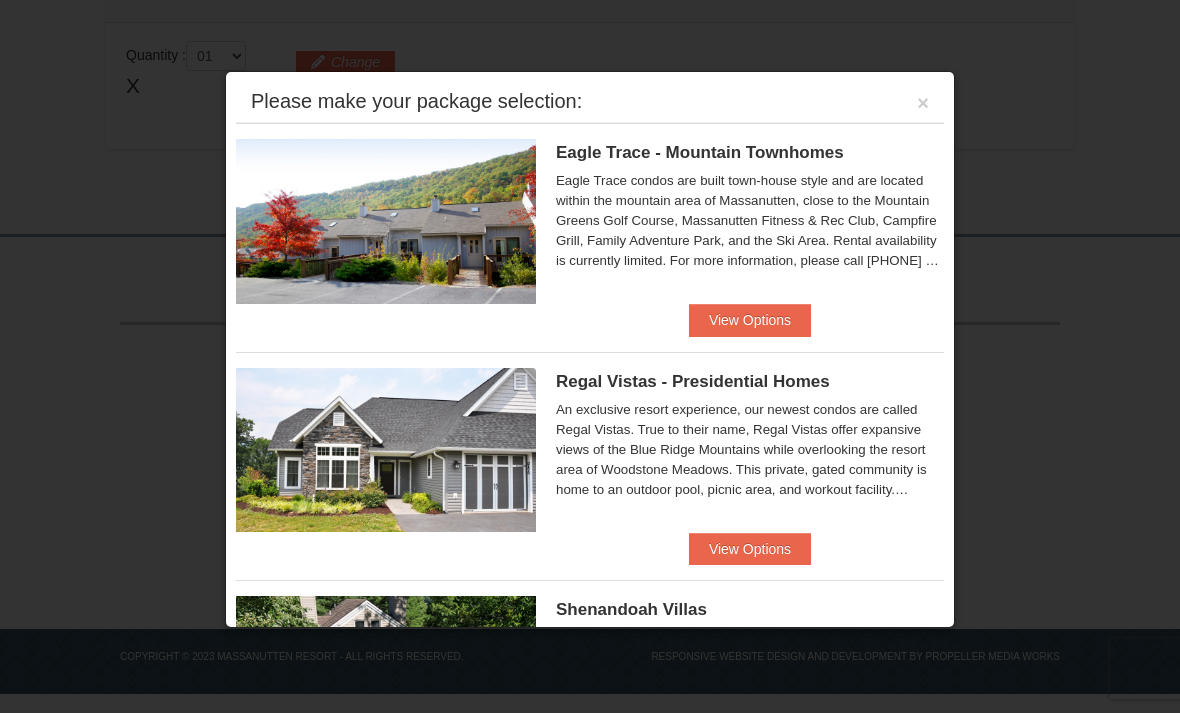 click on "View Options" at bounding box center (750, 549) 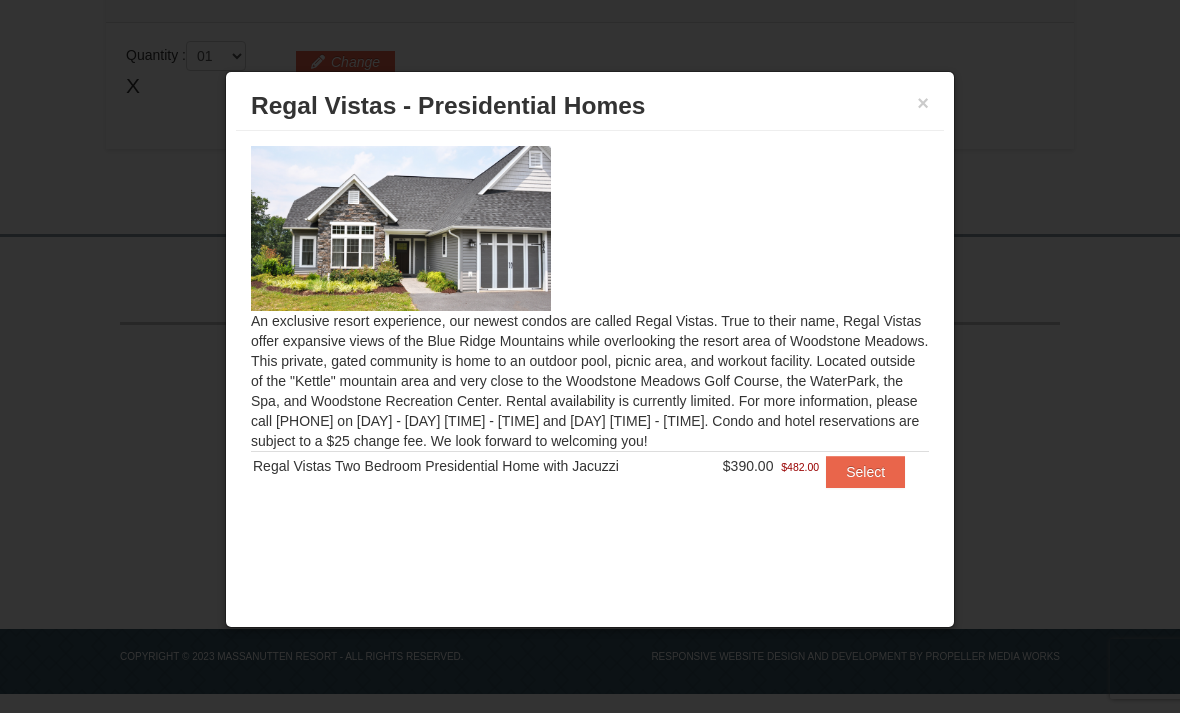 click on "×" at bounding box center (923, 103) 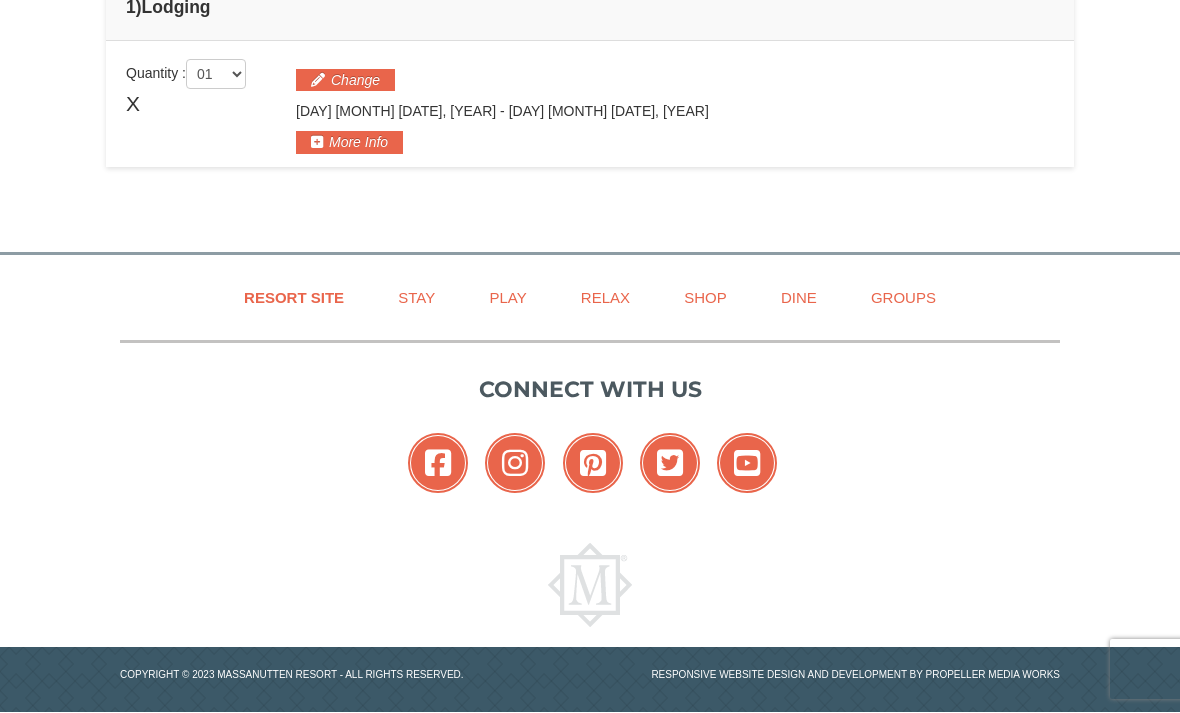scroll, scrollTop: 457, scrollLeft: 0, axis: vertical 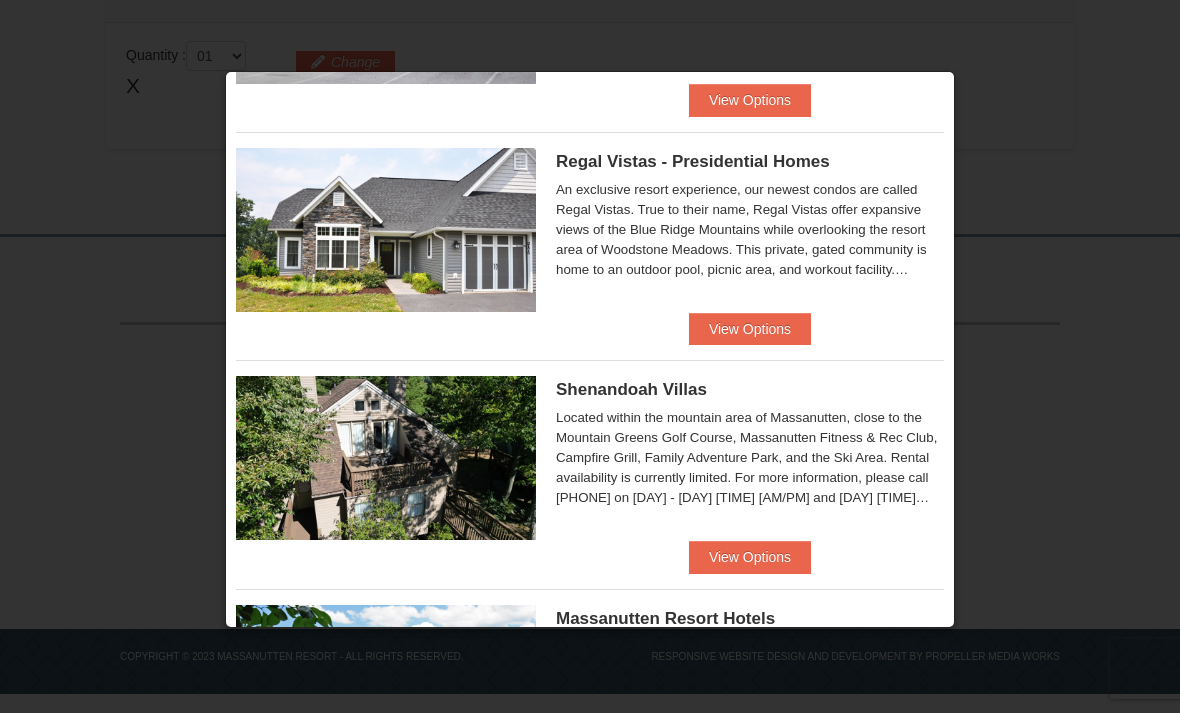 click on "View Options" at bounding box center (750, 557) 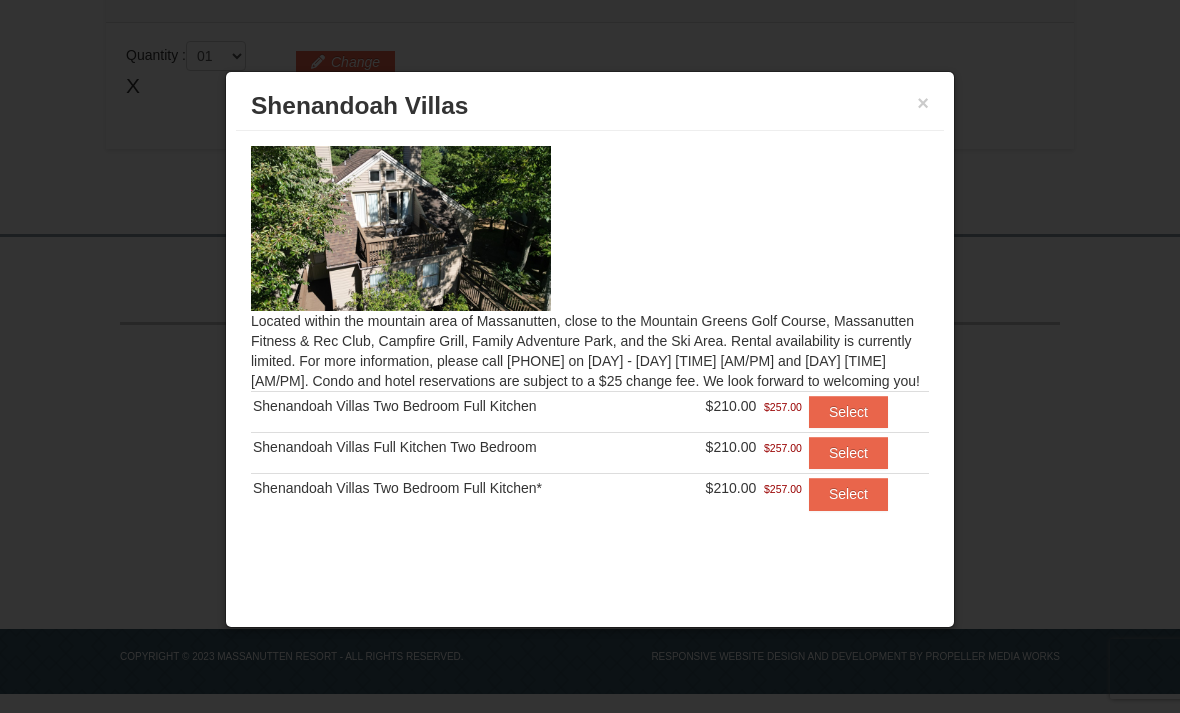 click on "×" at bounding box center [923, 103] 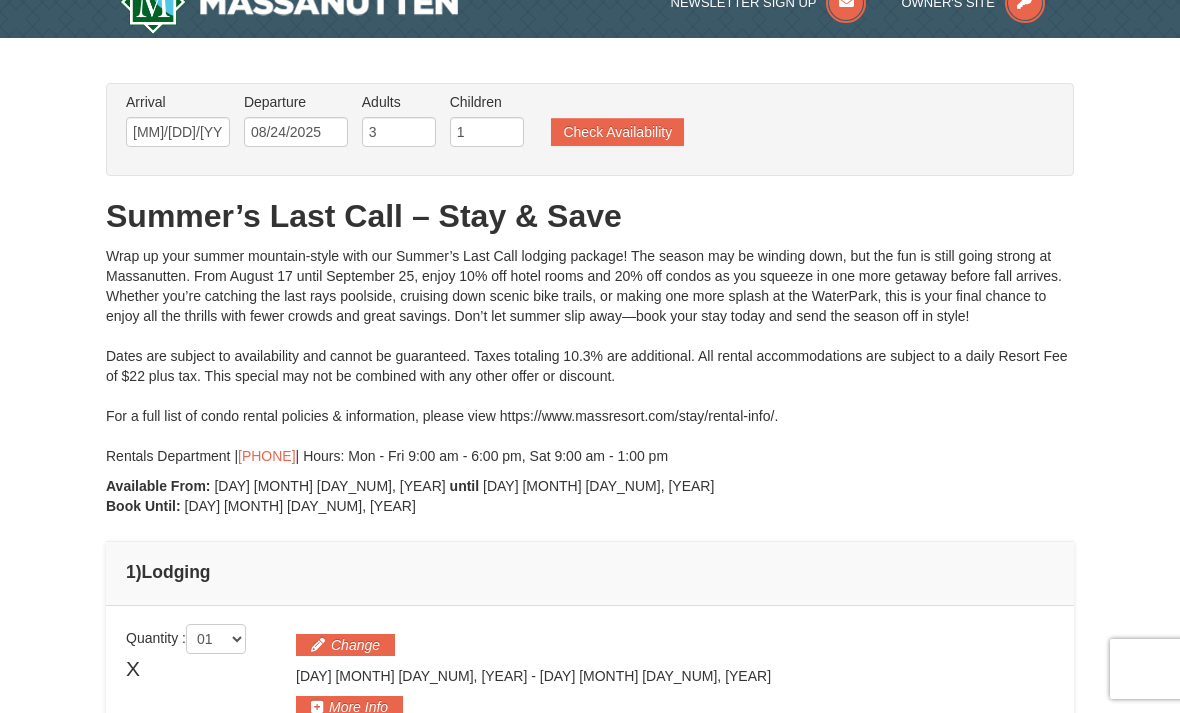 scroll, scrollTop: 0, scrollLeft: 0, axis: both 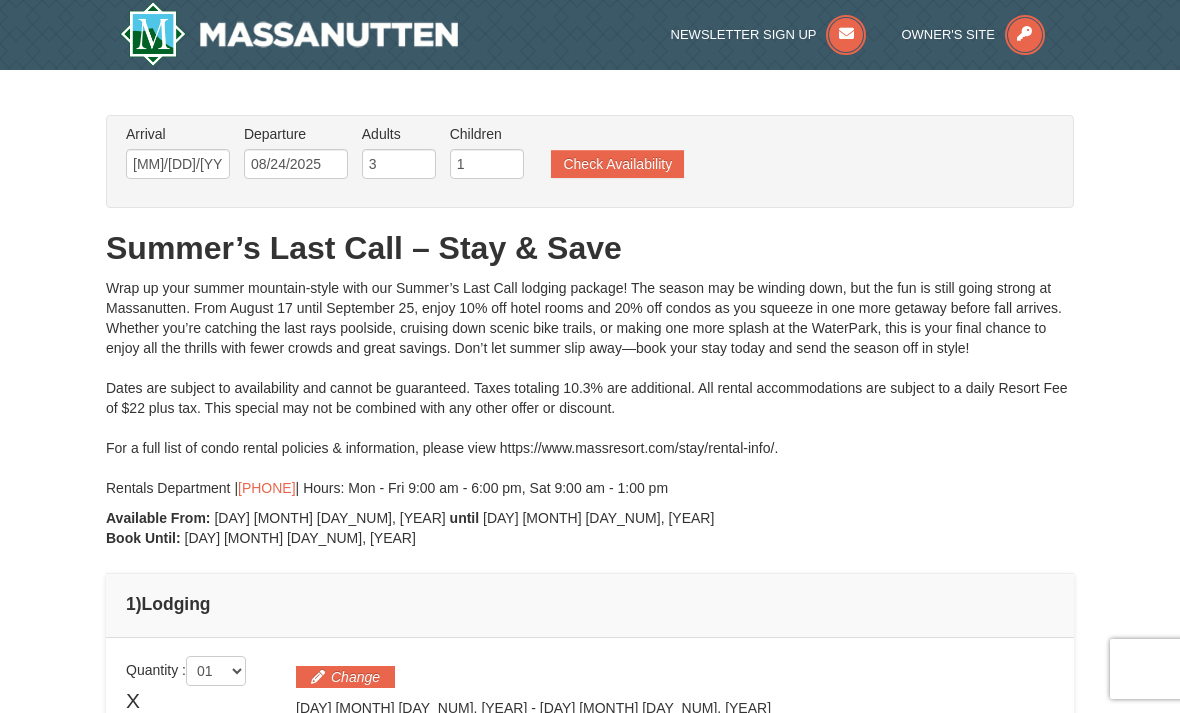 click on "Check Availability" at bounding box center [617, 164] 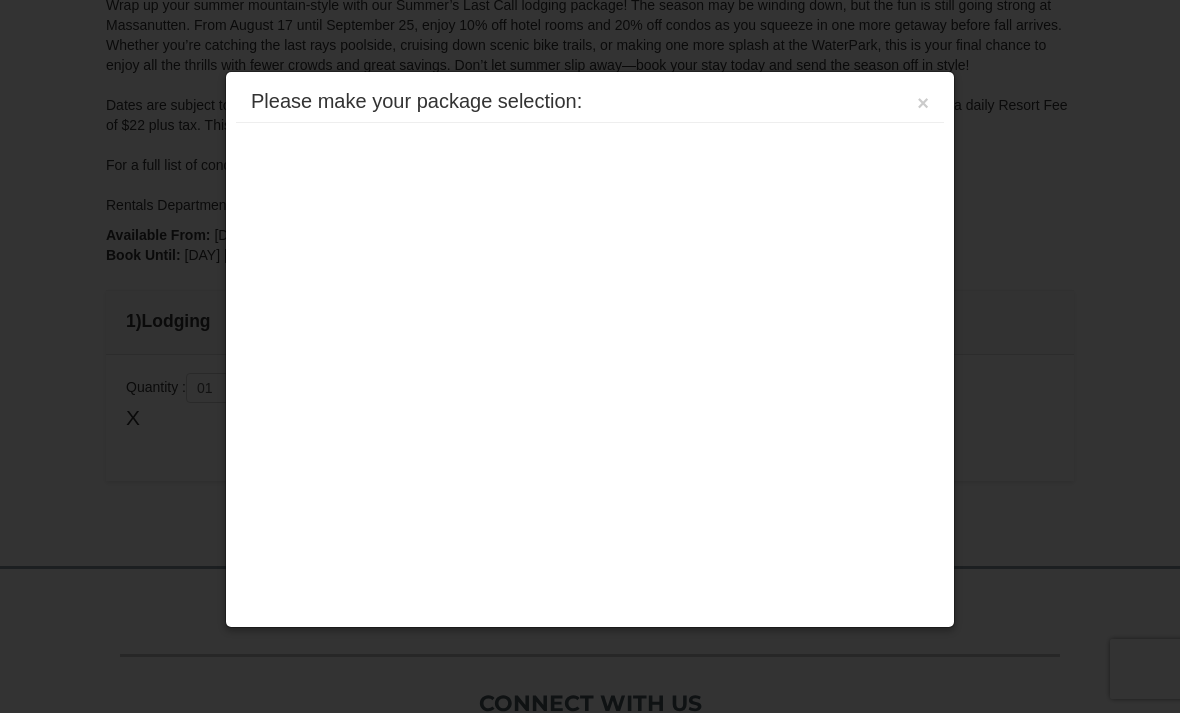 scroll, scrollTop: 456, scrollLeft: 0, axis: vertical 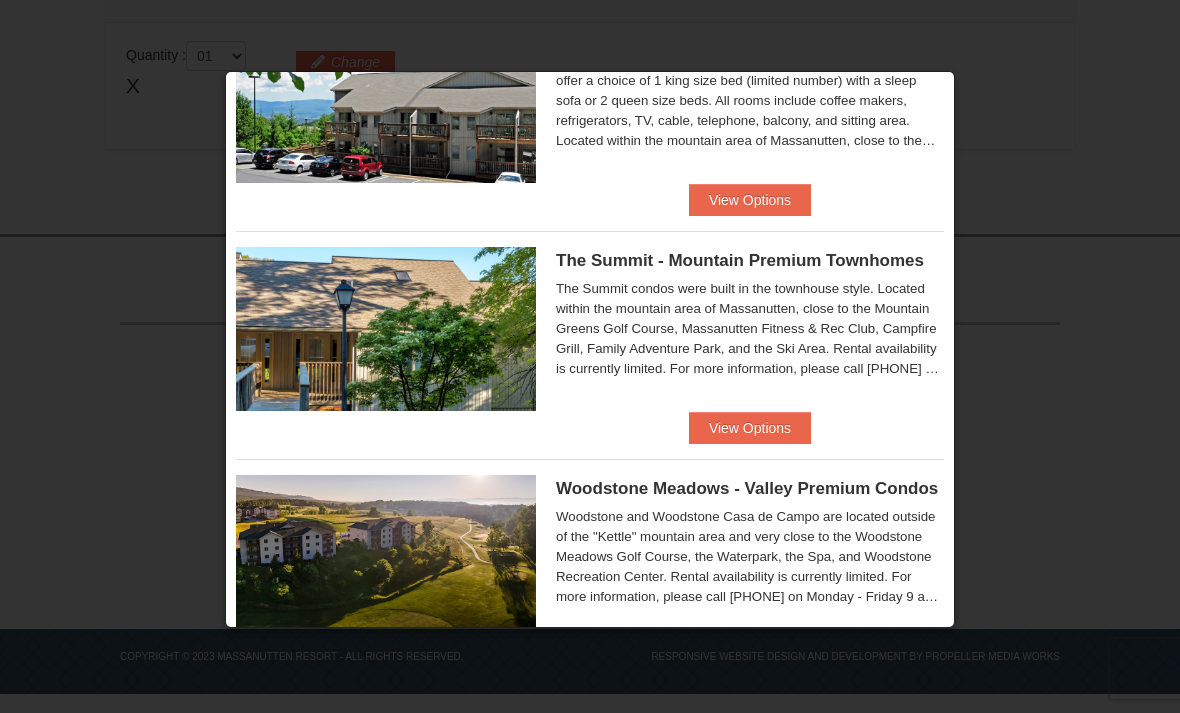 click on "View Options" at bounding box center [750, 428] 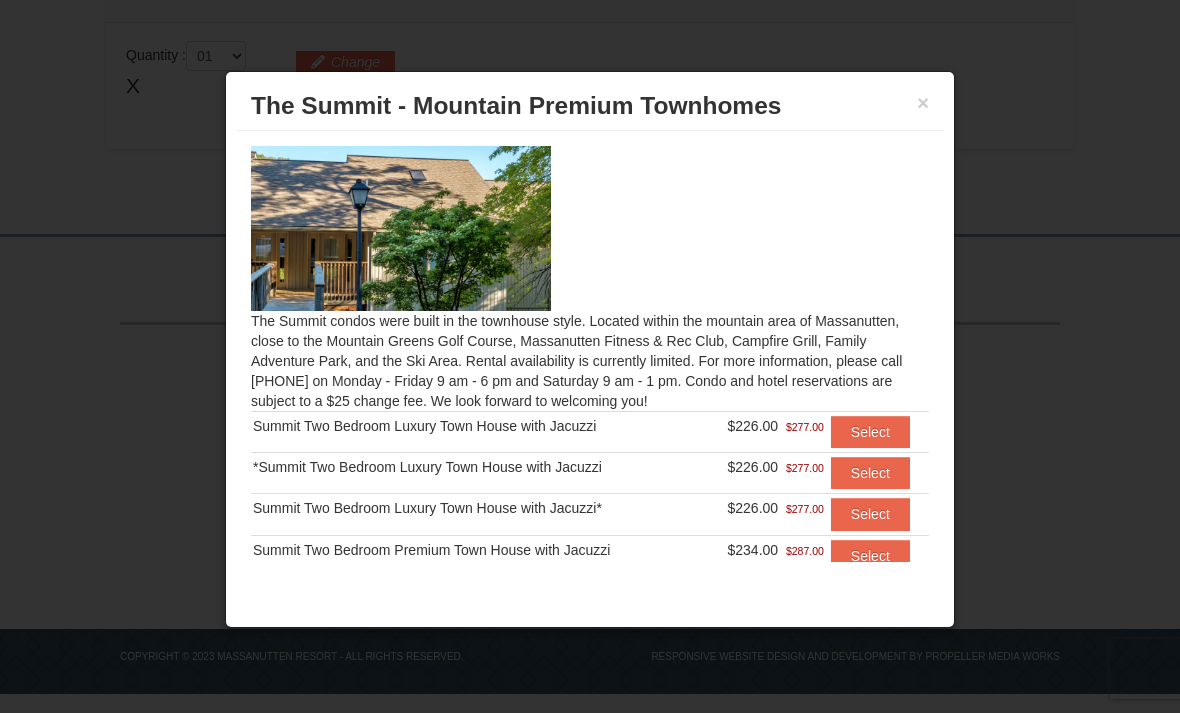 click on "×" at bounding box center (923, 103) 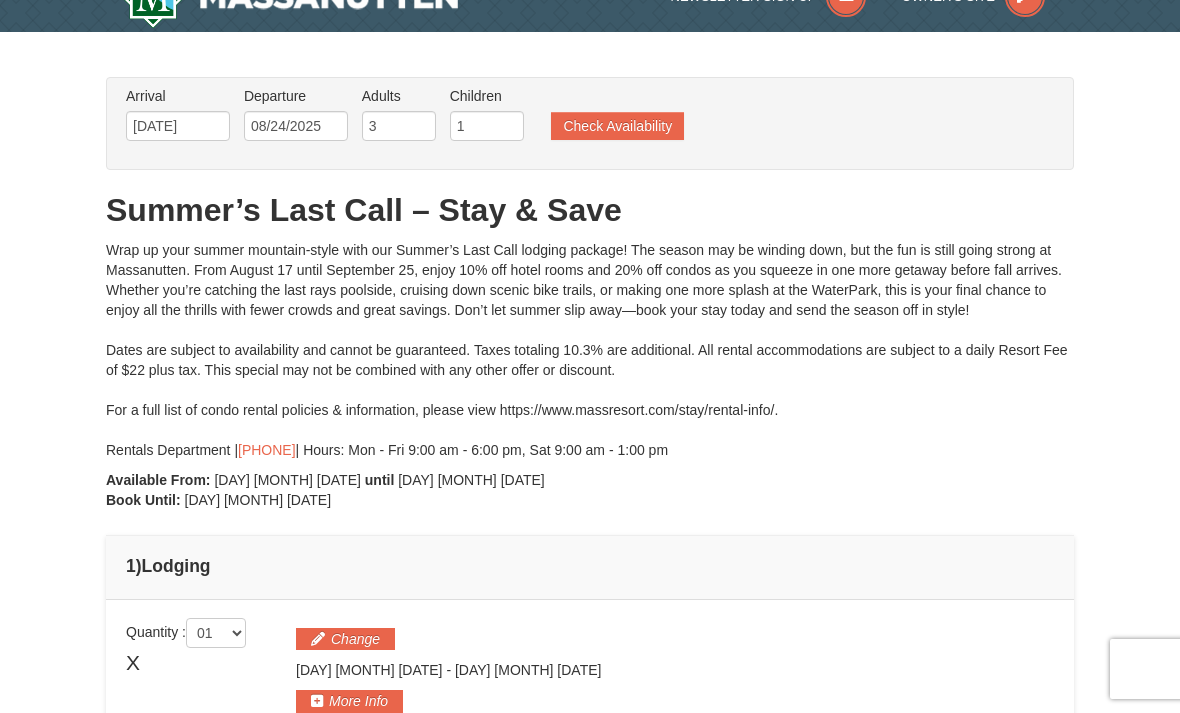 scroll, scrollTop: 0, scrollLeft: 0, axis: both 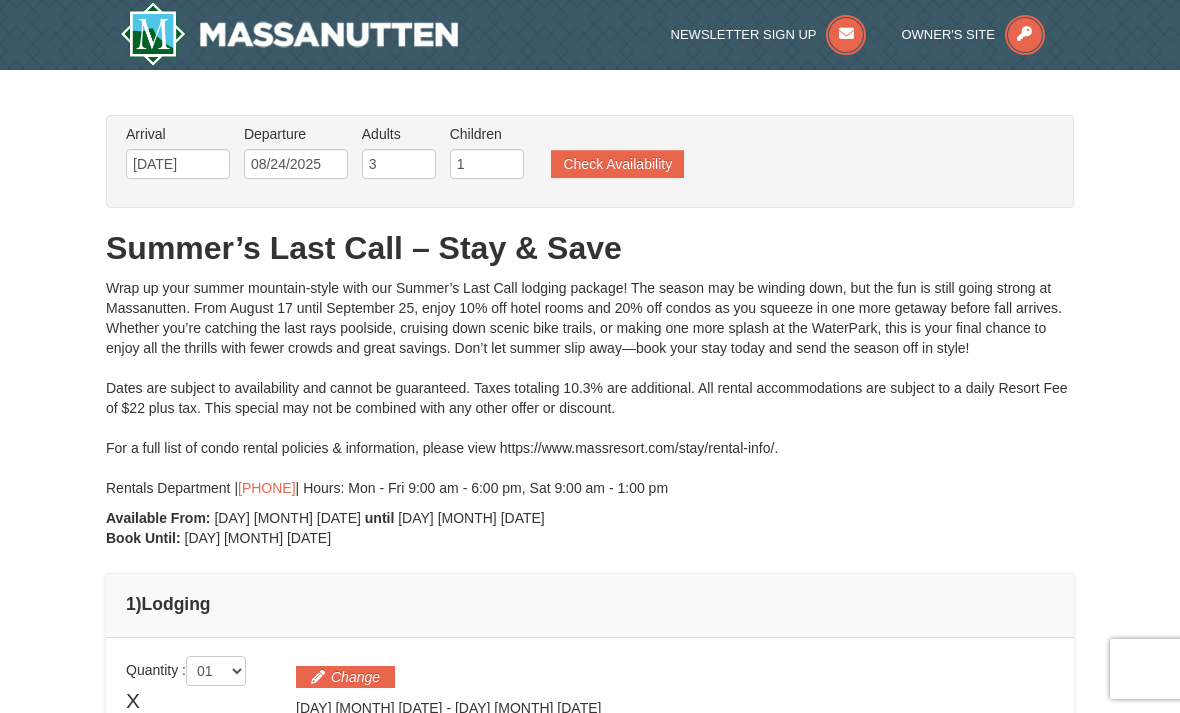 click on "Check Availability" at bounding box center [617, 164] 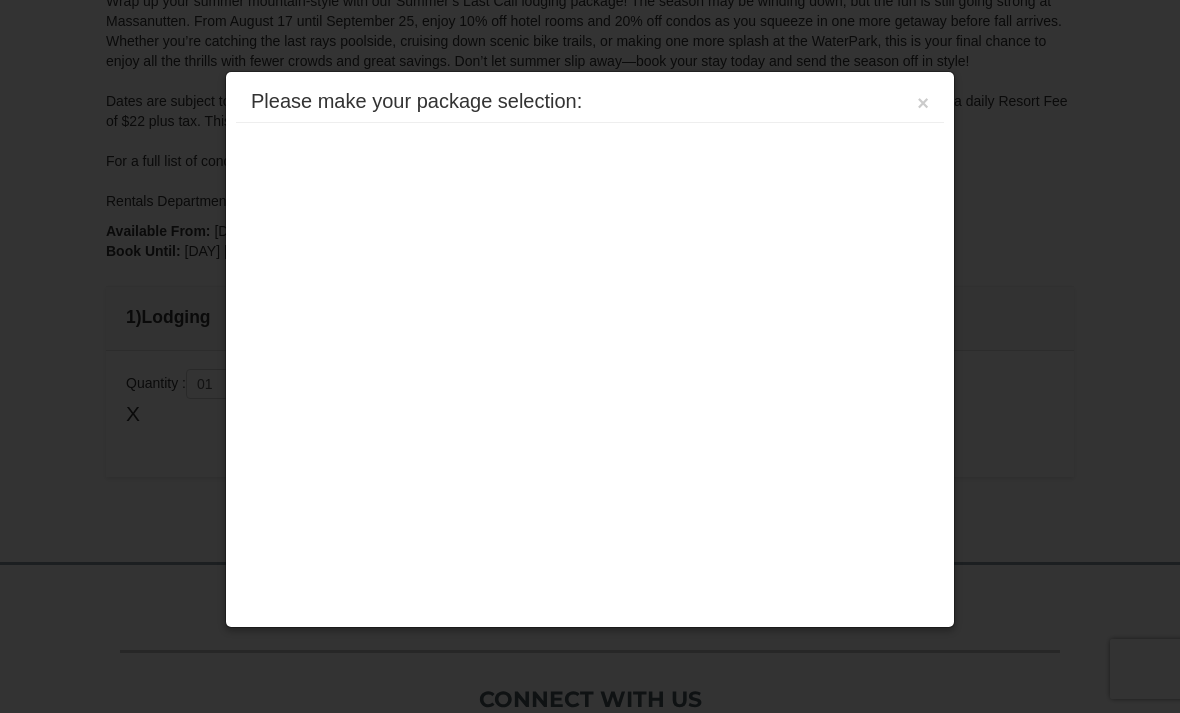 scroll, scrollTop: 0, scrollLeft: 0, axis: both 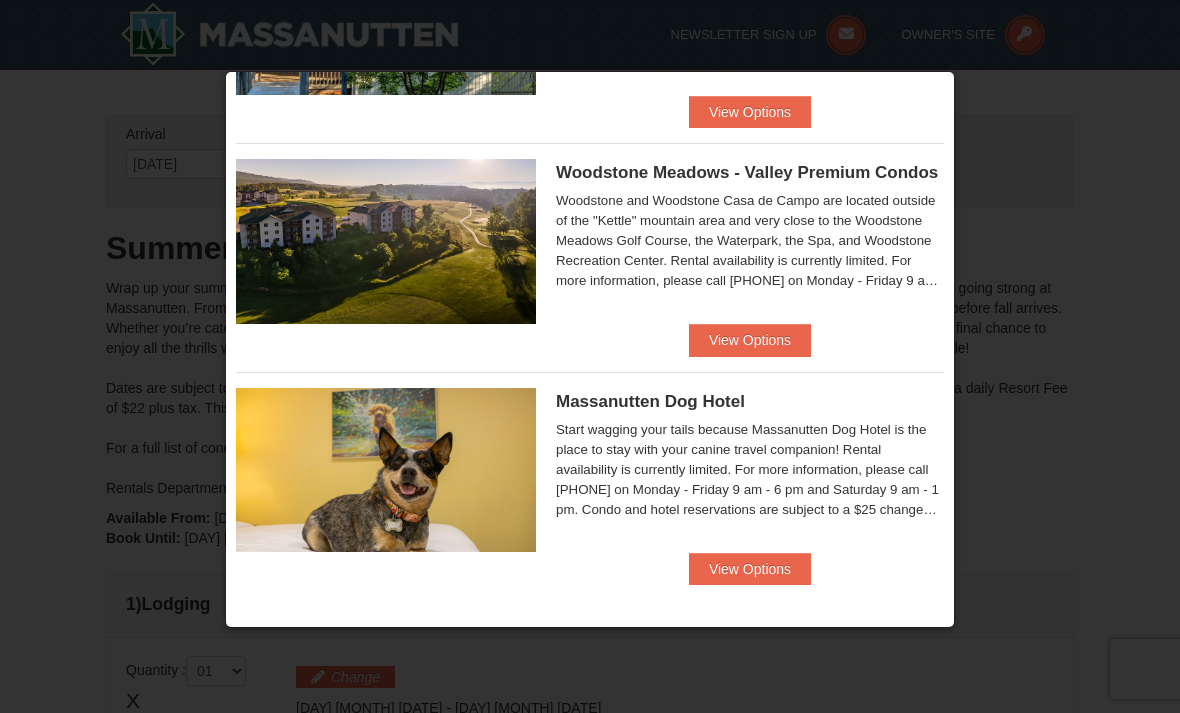 click on "View Options" at bounding box center (750, 340) 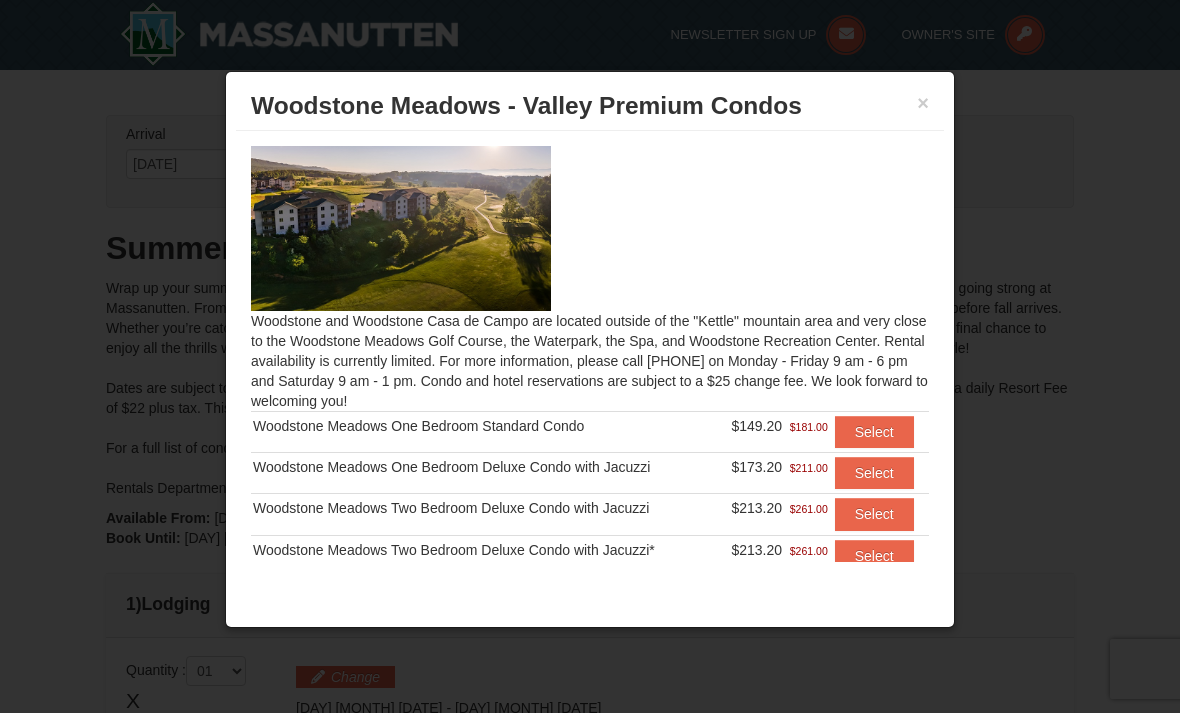 click on "×" at bounding box center (923, 103) 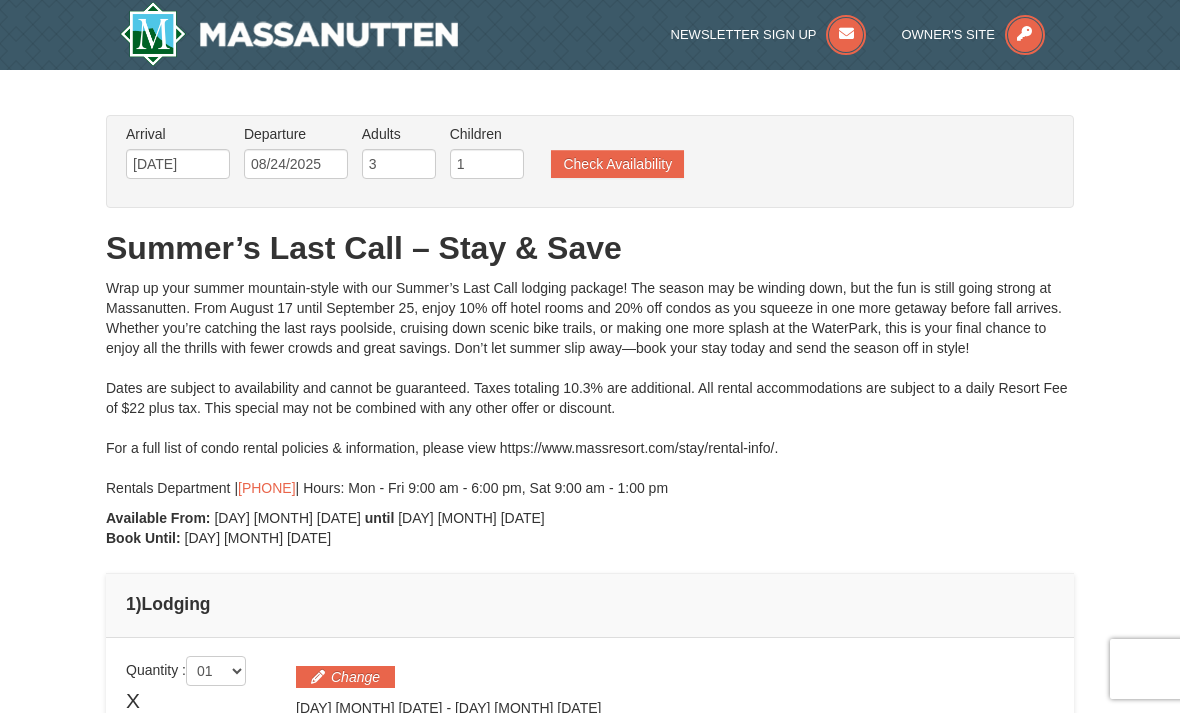 click on "Check Availability" at bounding box center [617, 164] 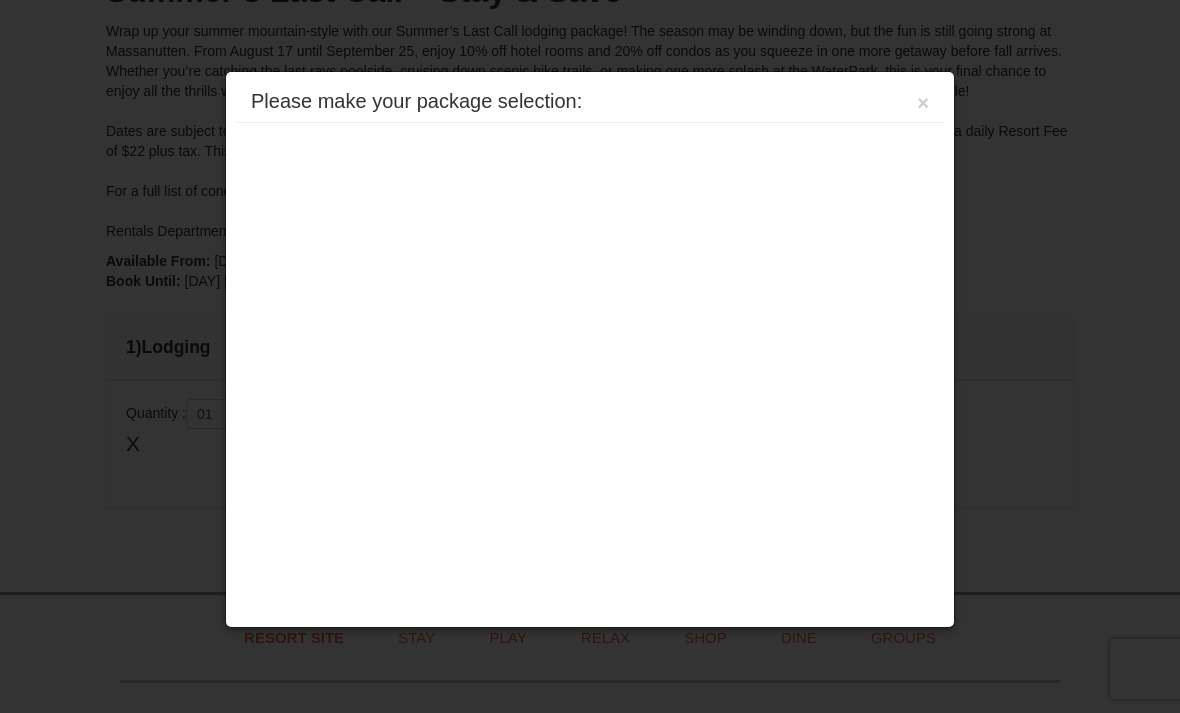 scroll, scrollTop: 615, scrollLeft: 0, axis: vertical 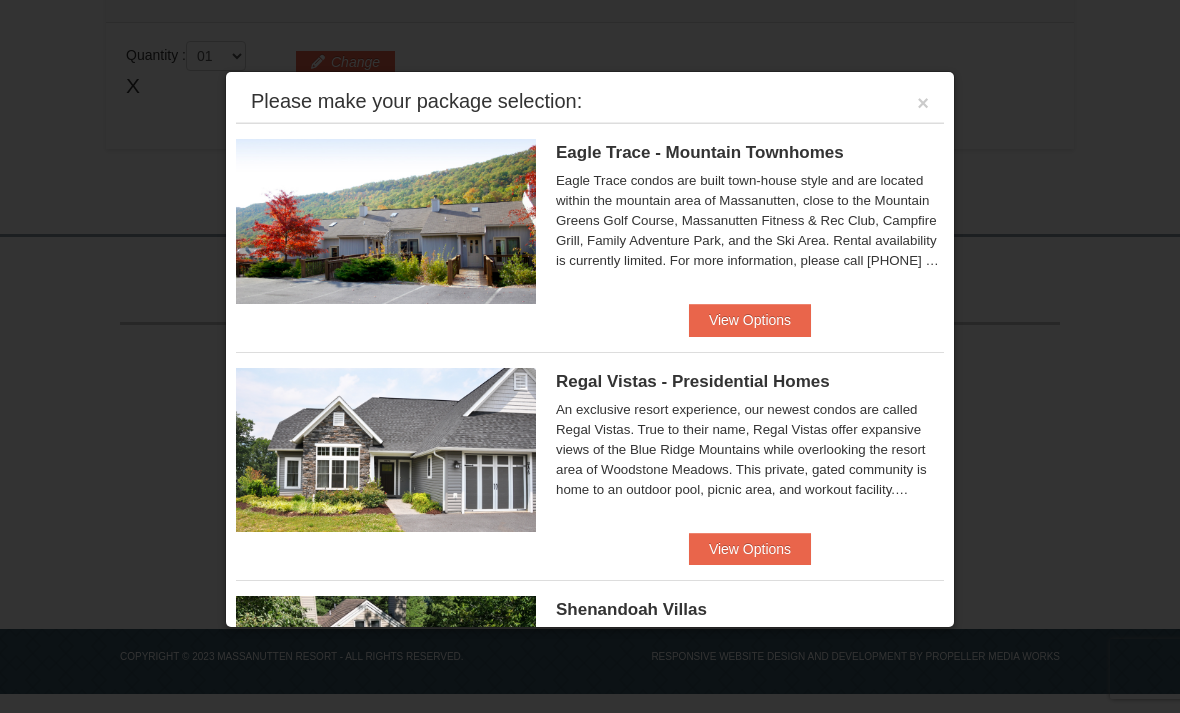 click on "View Options" at bounding box center (750, 320) 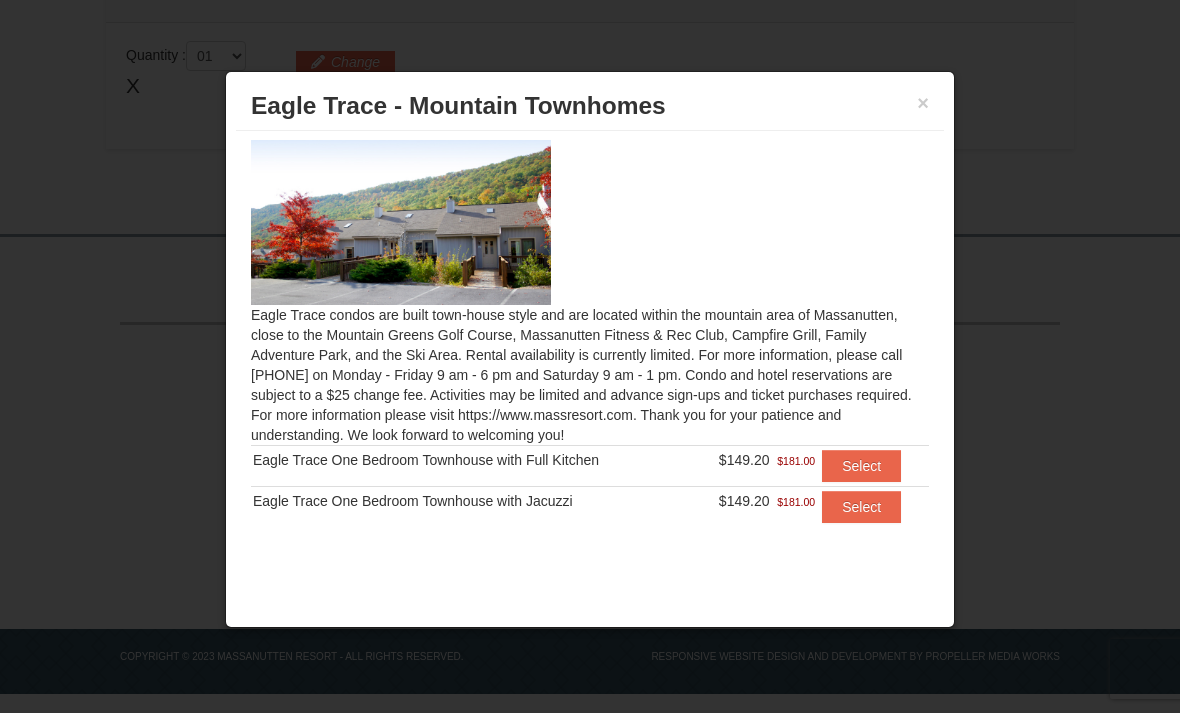 scroll, scrollTop: 5, scrollLeft: 0, axis: vertical 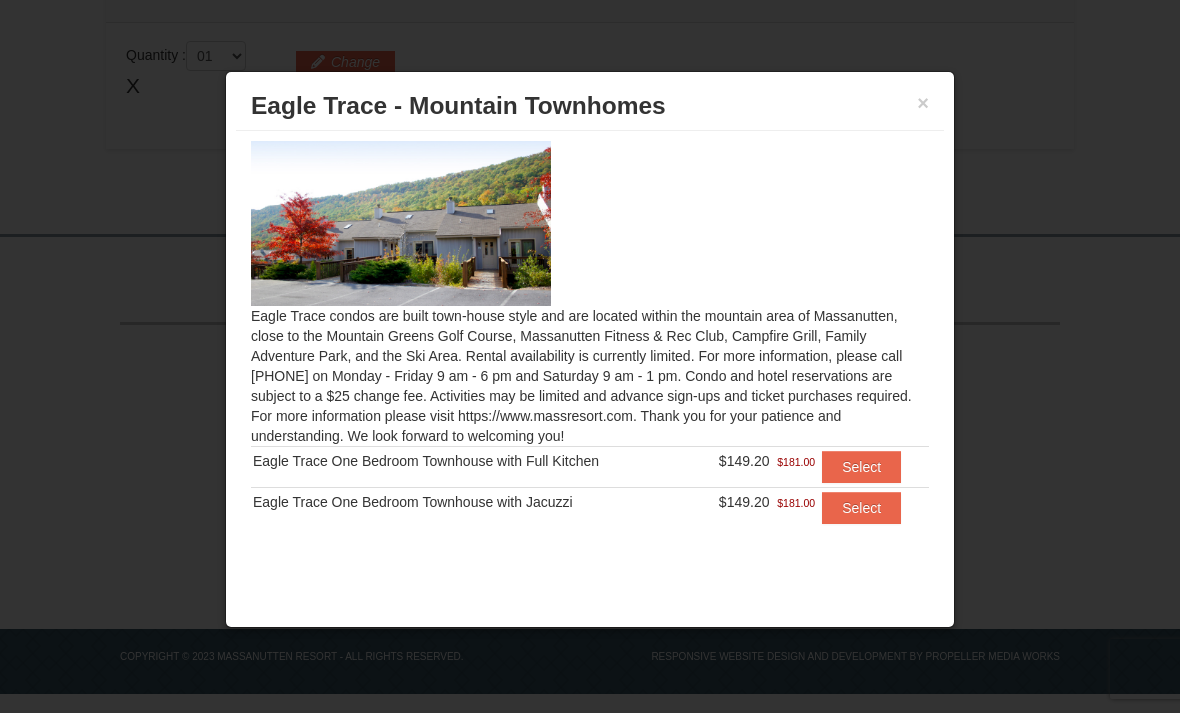 click on "Select" at bounding box center (861, 508) 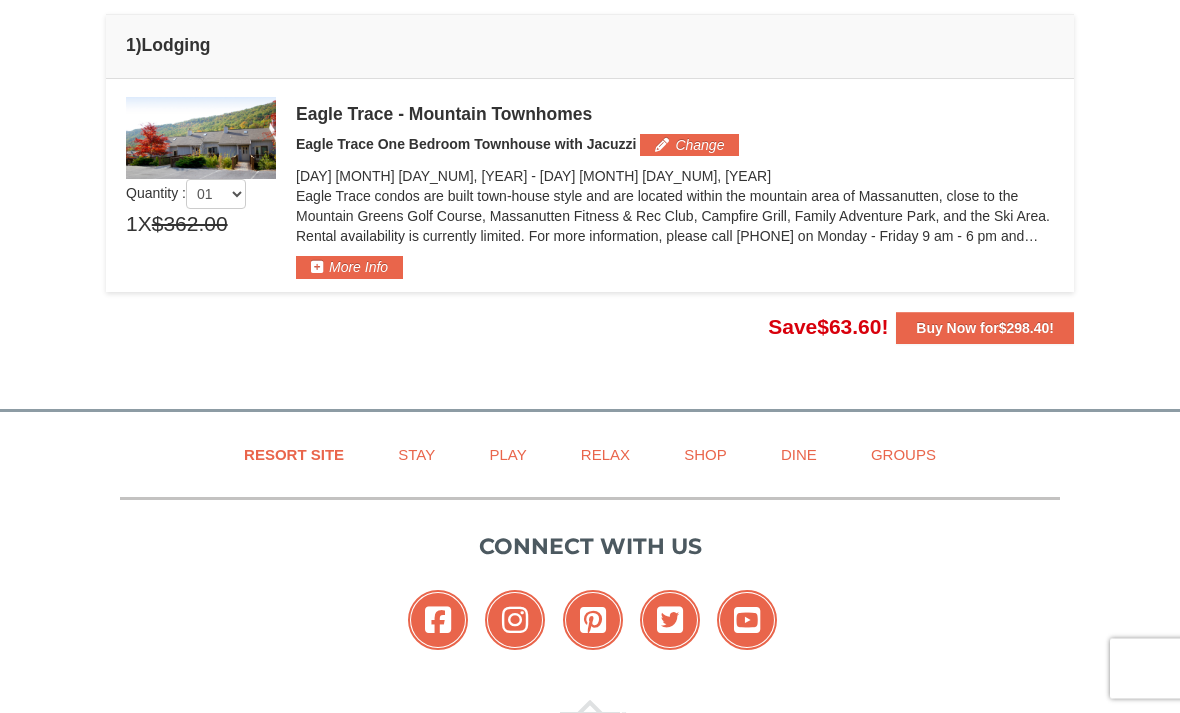 scroll, scrollTop: 556, scrollLeft: 0, axis: vertical 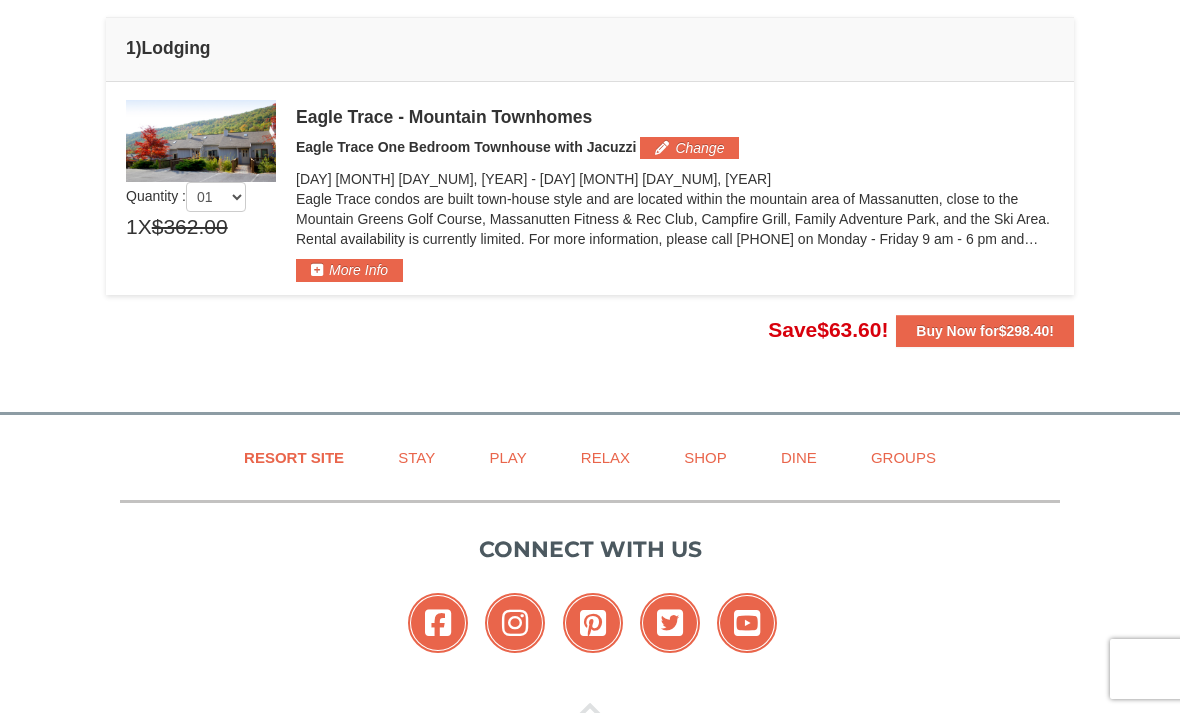 click on "More Info" at bounding box center (349, 270) 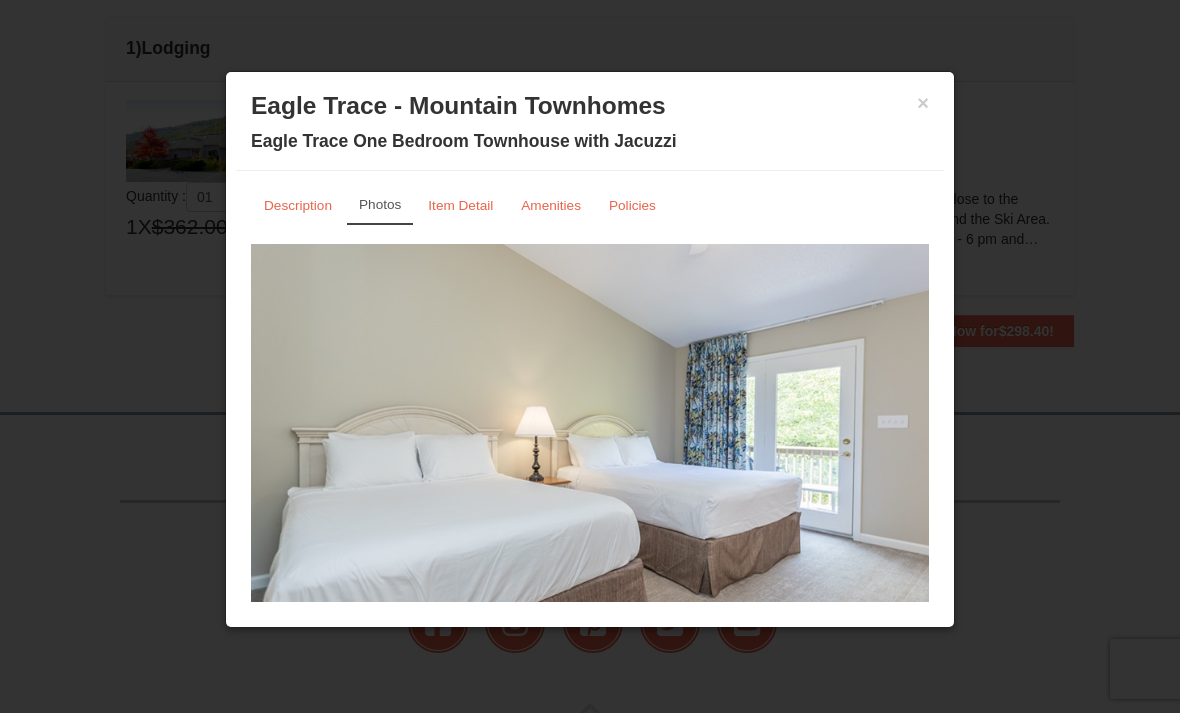 scroll, scrollTop: 0, scrollLeft: 0, axis: both 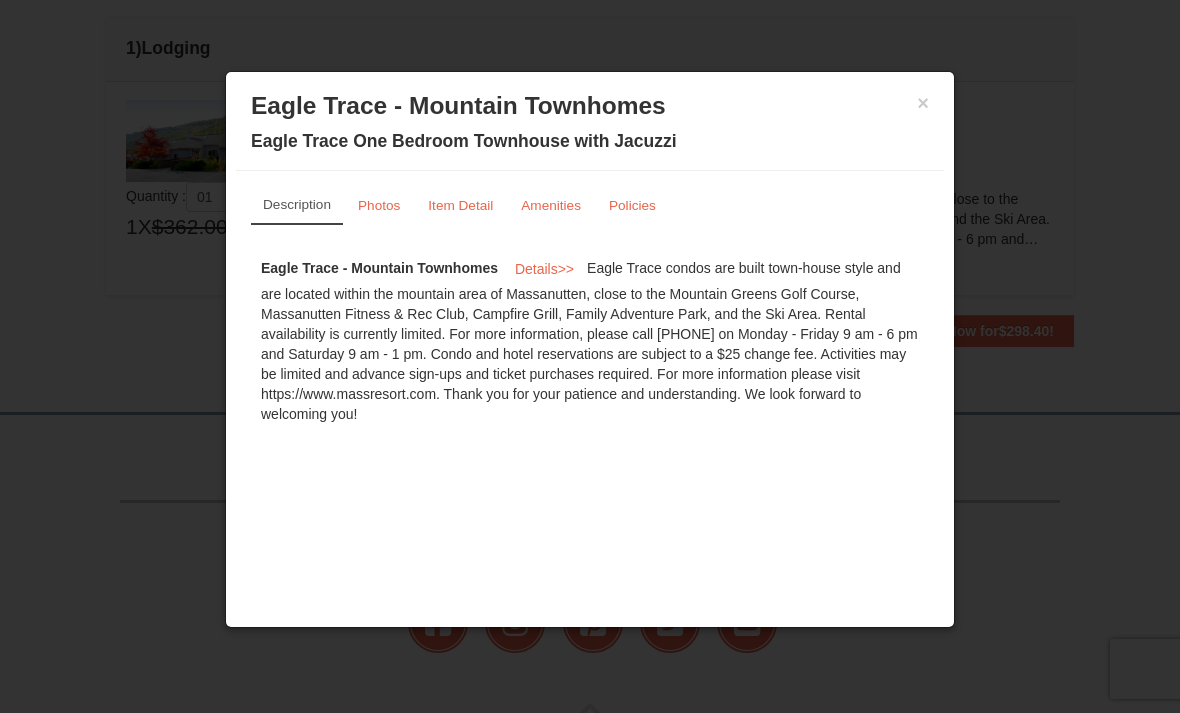 click on "Photos" at bounding box center (379, 205) 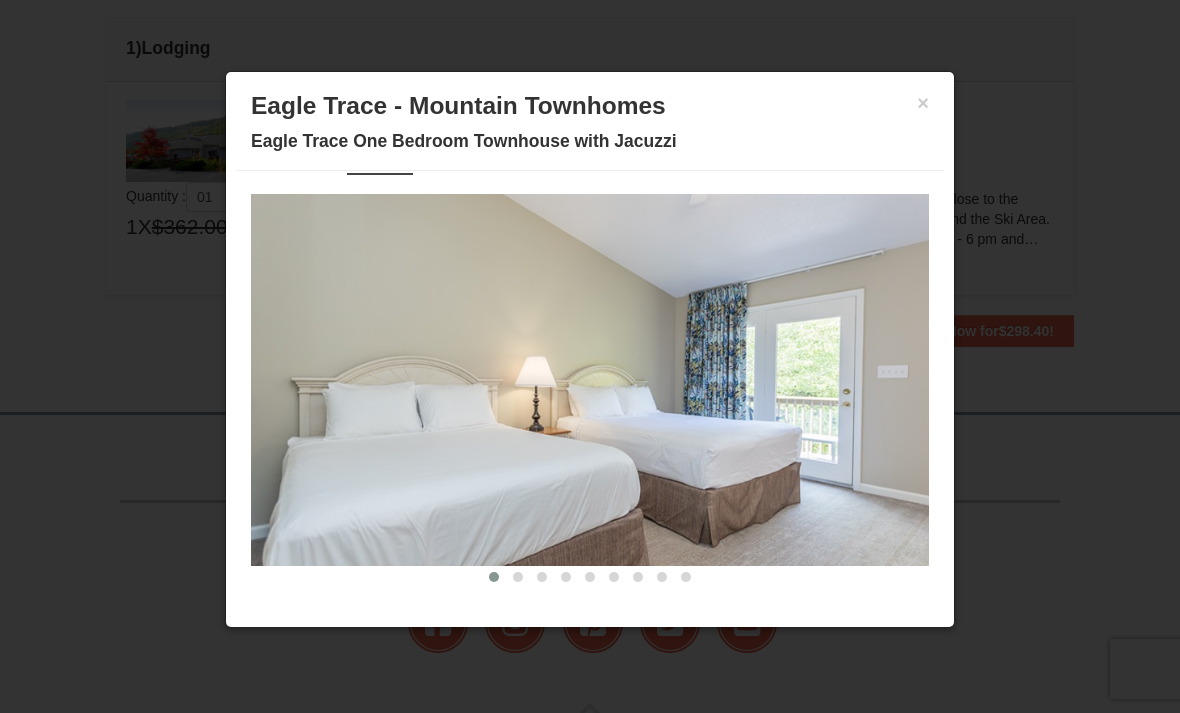 scroll, scrollTop: 49, scrollLeft: 0, axis: vertical 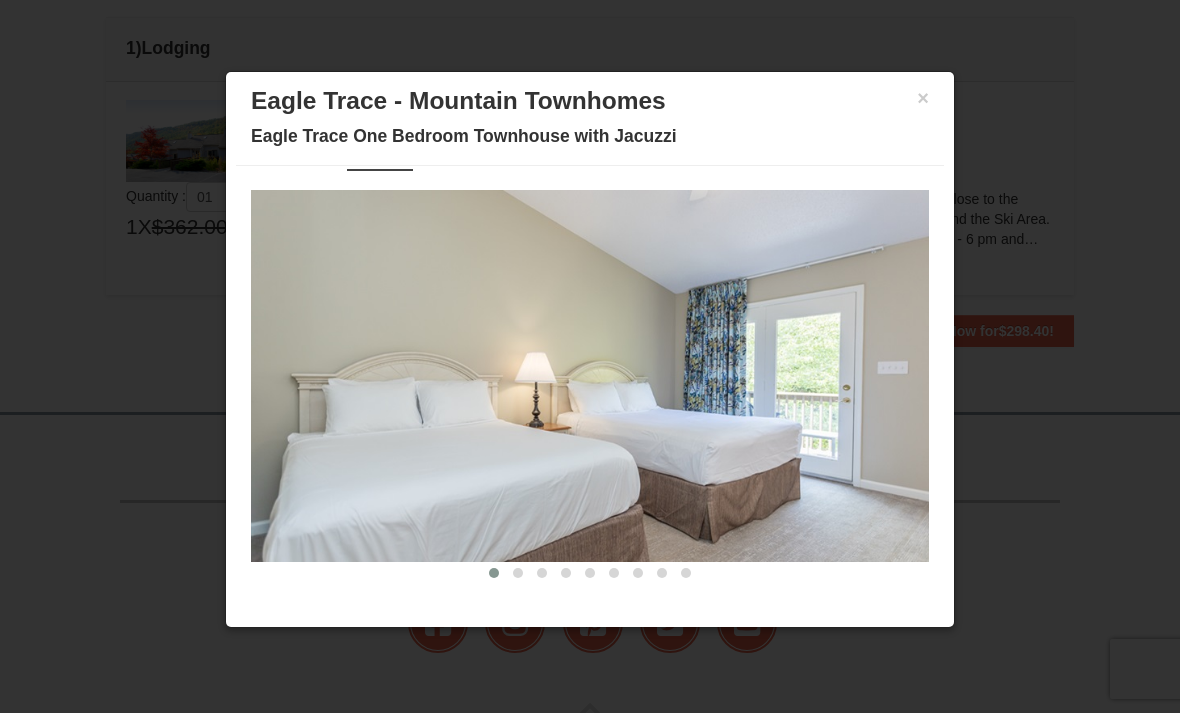 click on "×" at bounding box center [923, 98] 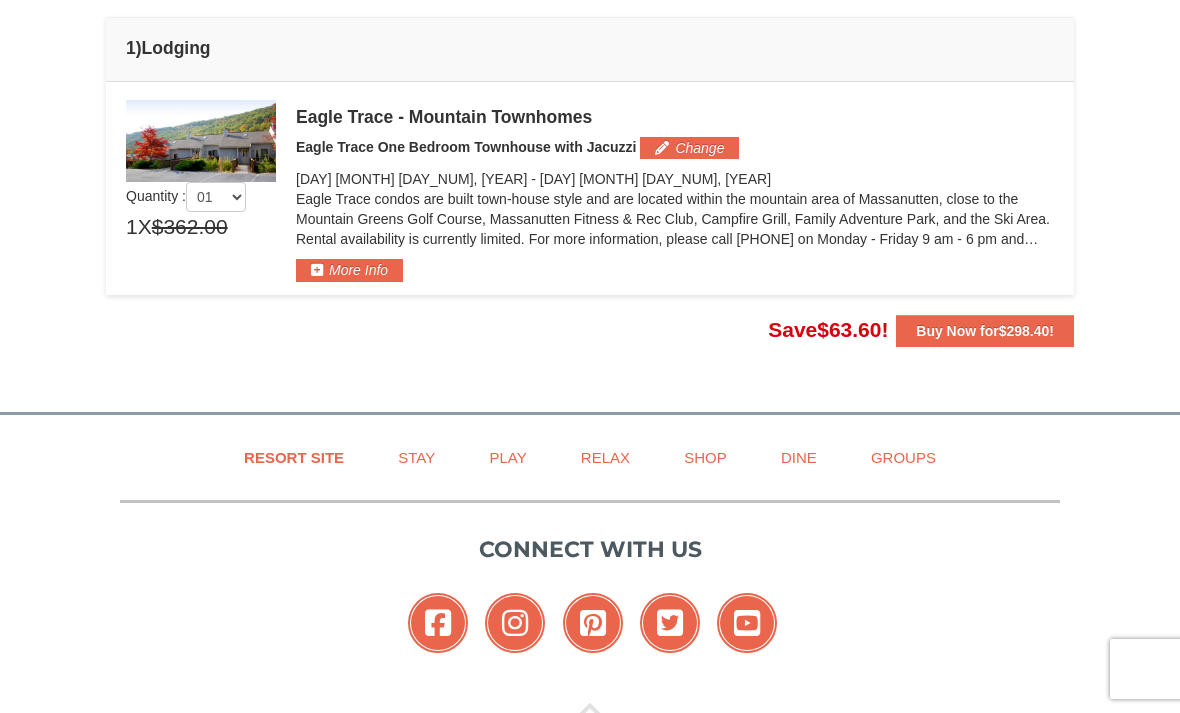 click on "More Info" at bounding box center (349, 270) 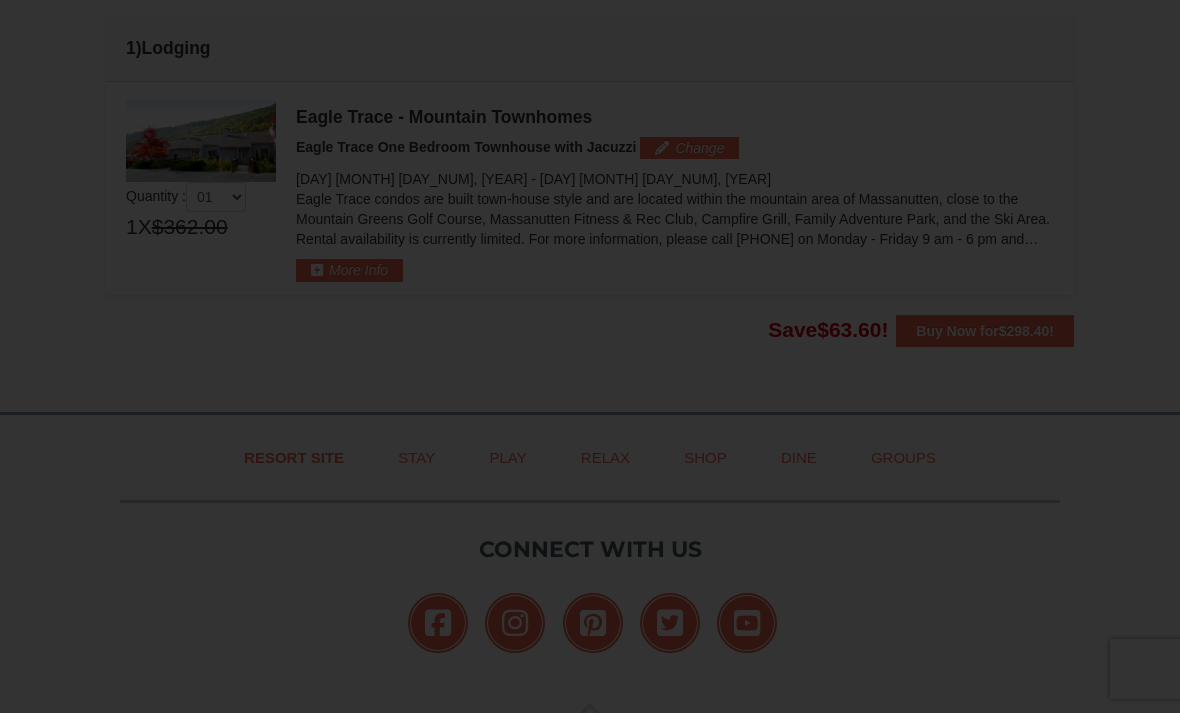 scroll, scrollTop: 0, scrollLeft: 0, axis: both 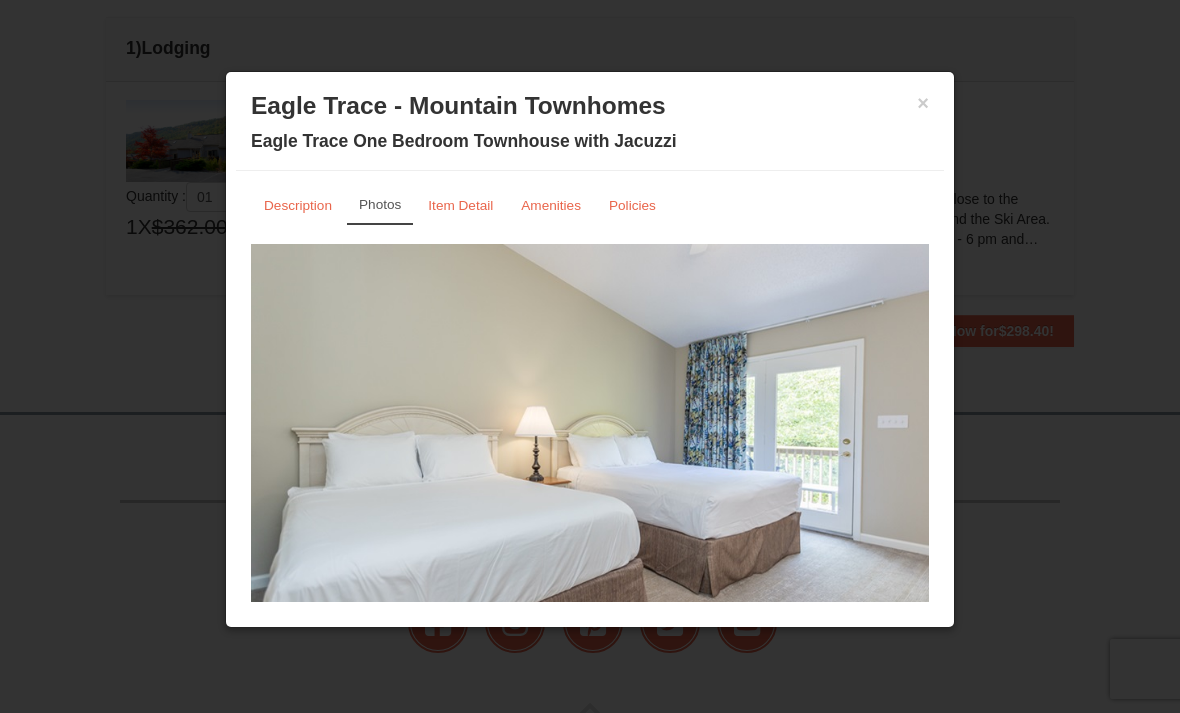 click on "Amenities" at bounding box center (551, 205) 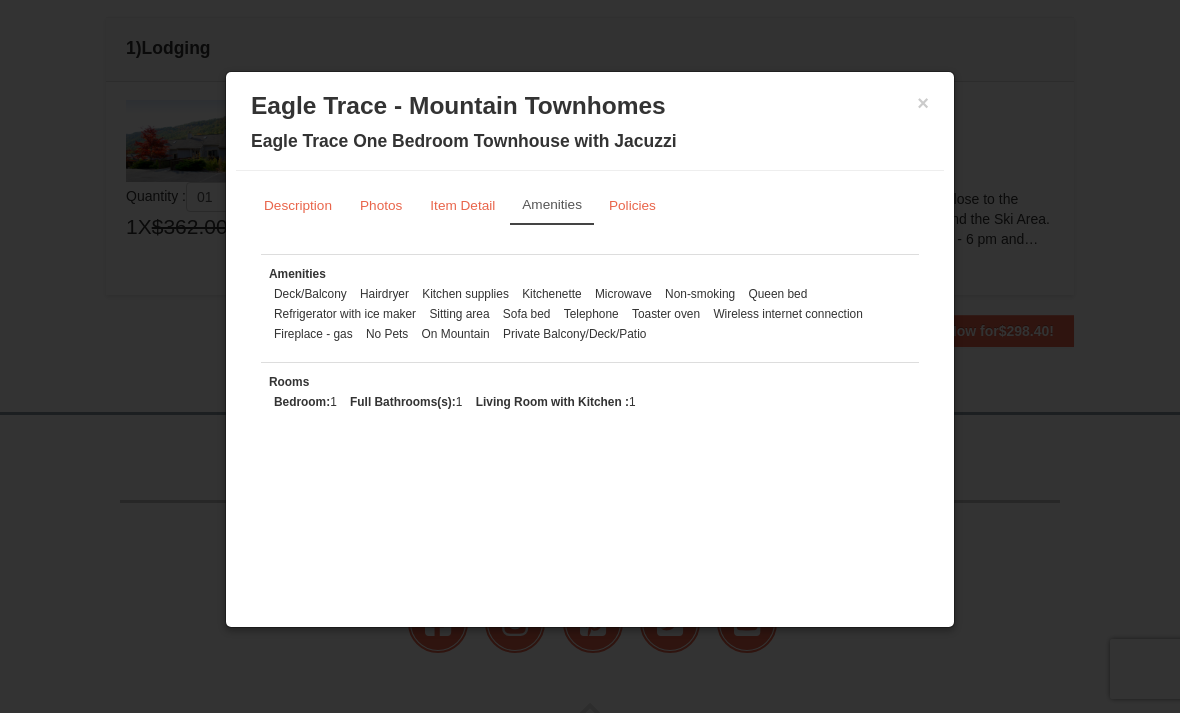 click on "×" at bounding box center [923, 103] 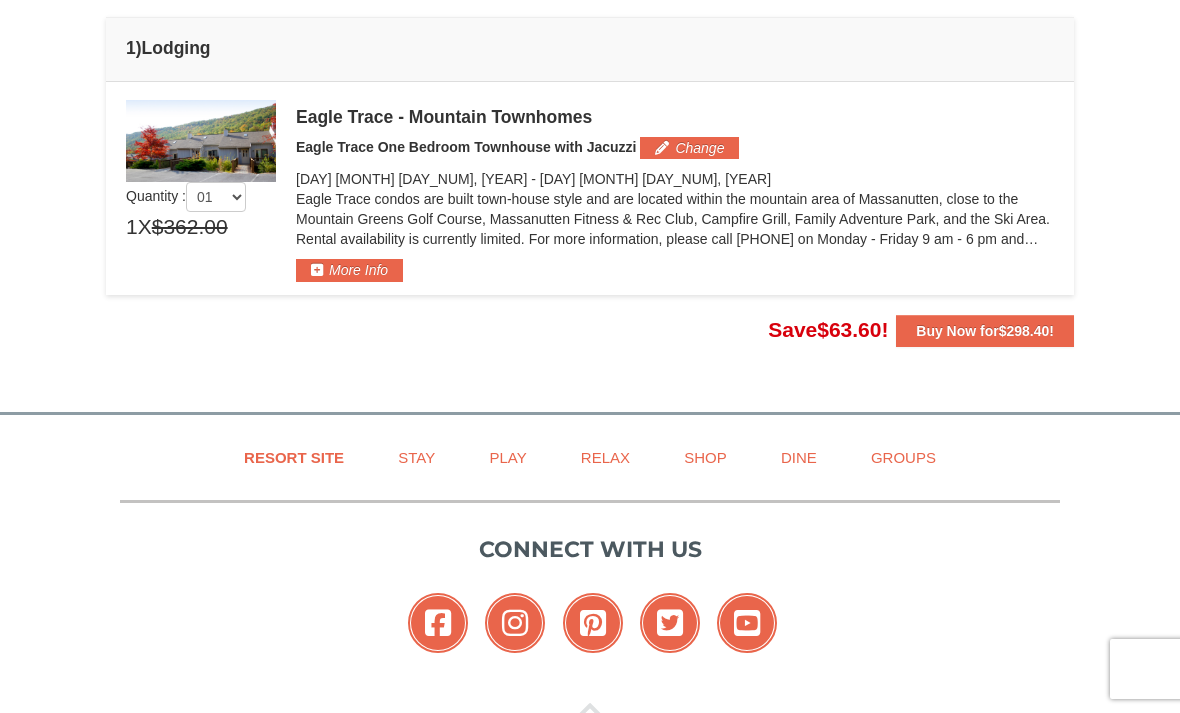 click on "Buy Now for
$298.40 !" at bounding box center [985, 331] 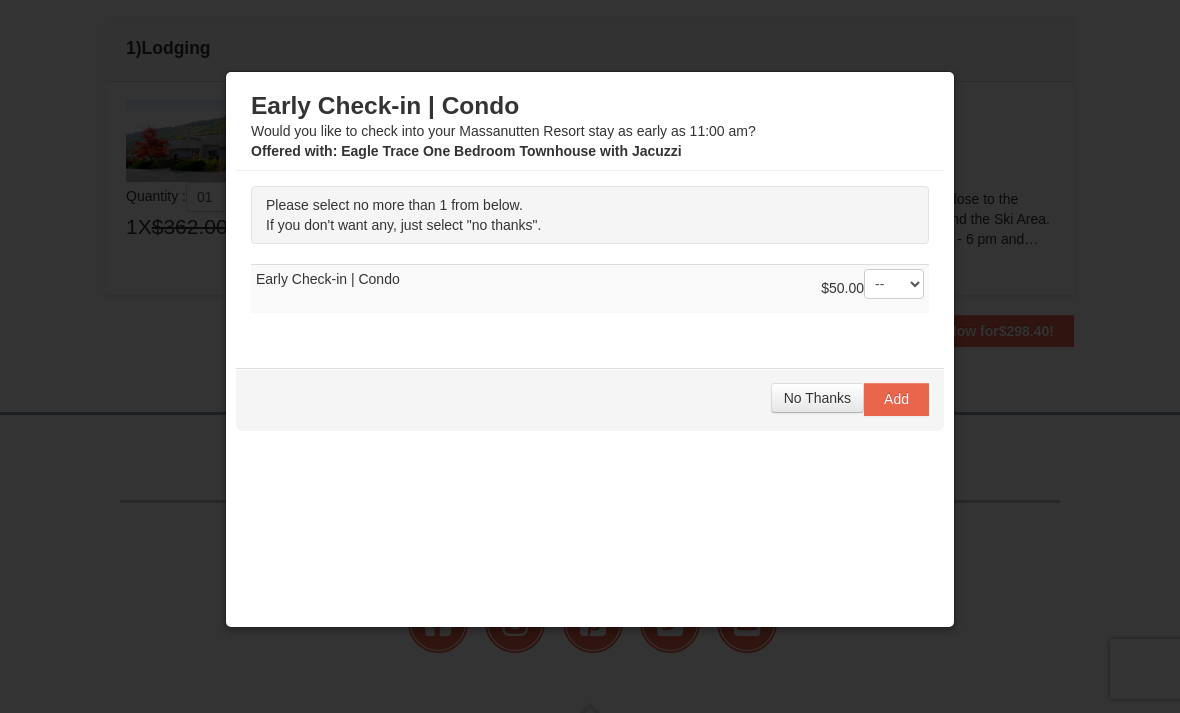 click on "No Thanks" at bounding box center (817, 398) 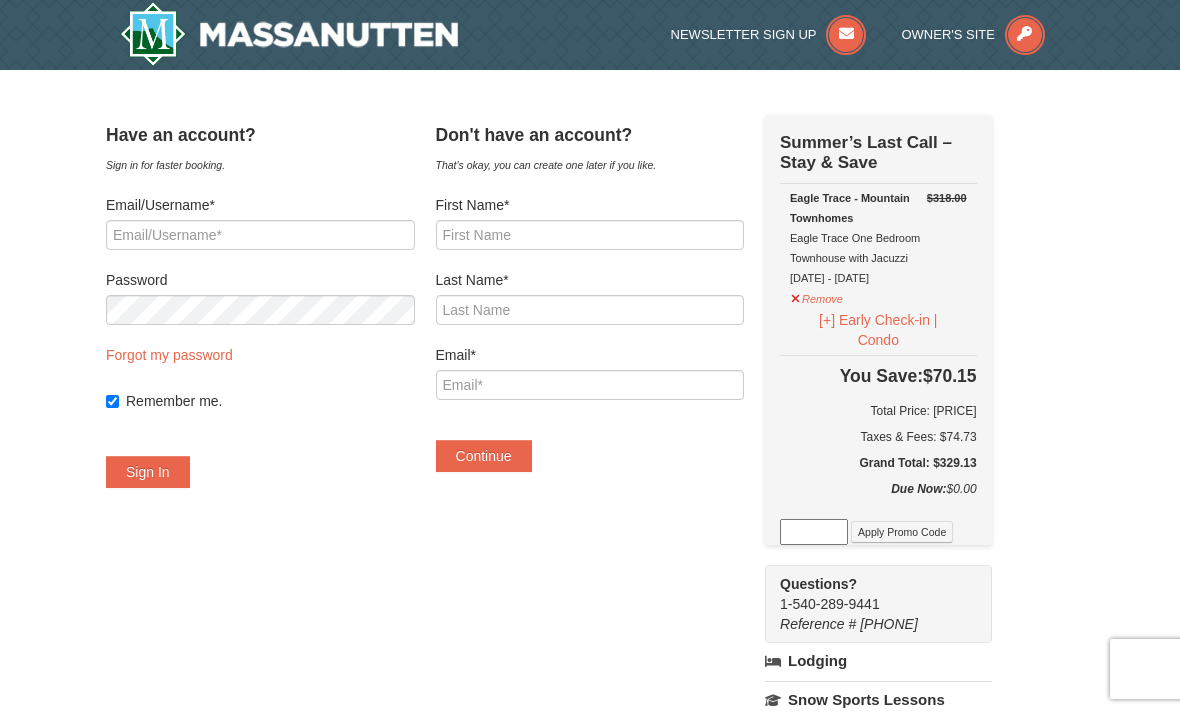 scroll, scrollTop: 0, scrollLeft: 0, axis: both 